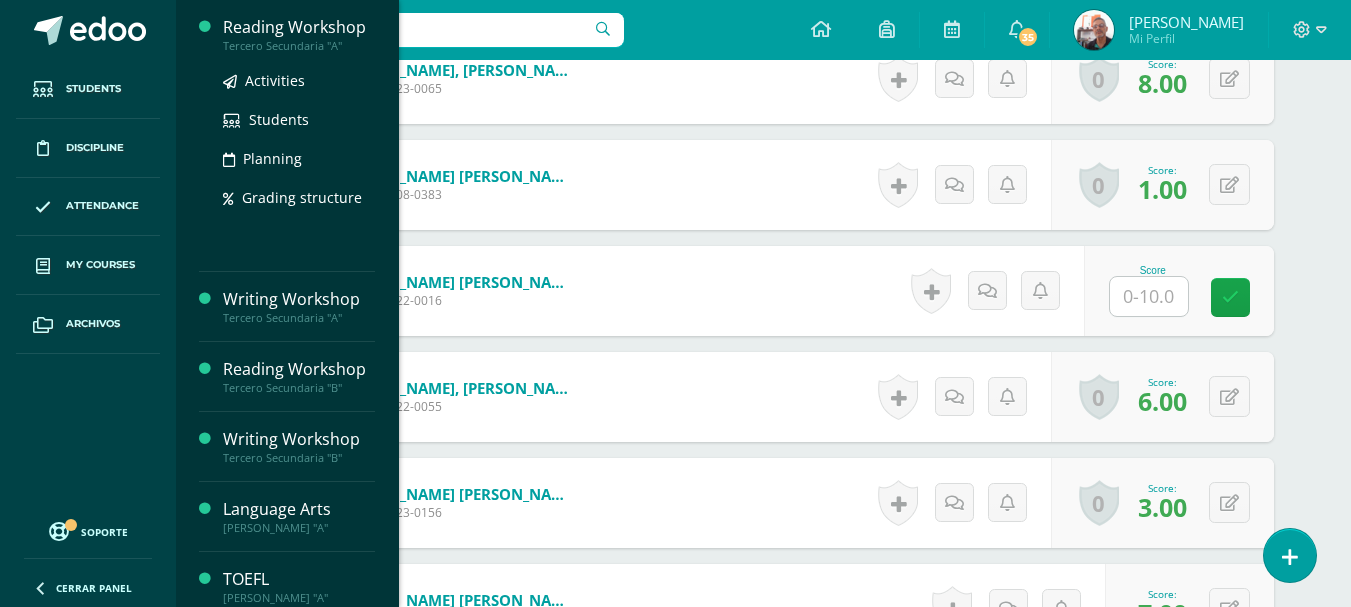 scroll, scrollTop: 615, scrollLeft: 0, axis: vertical 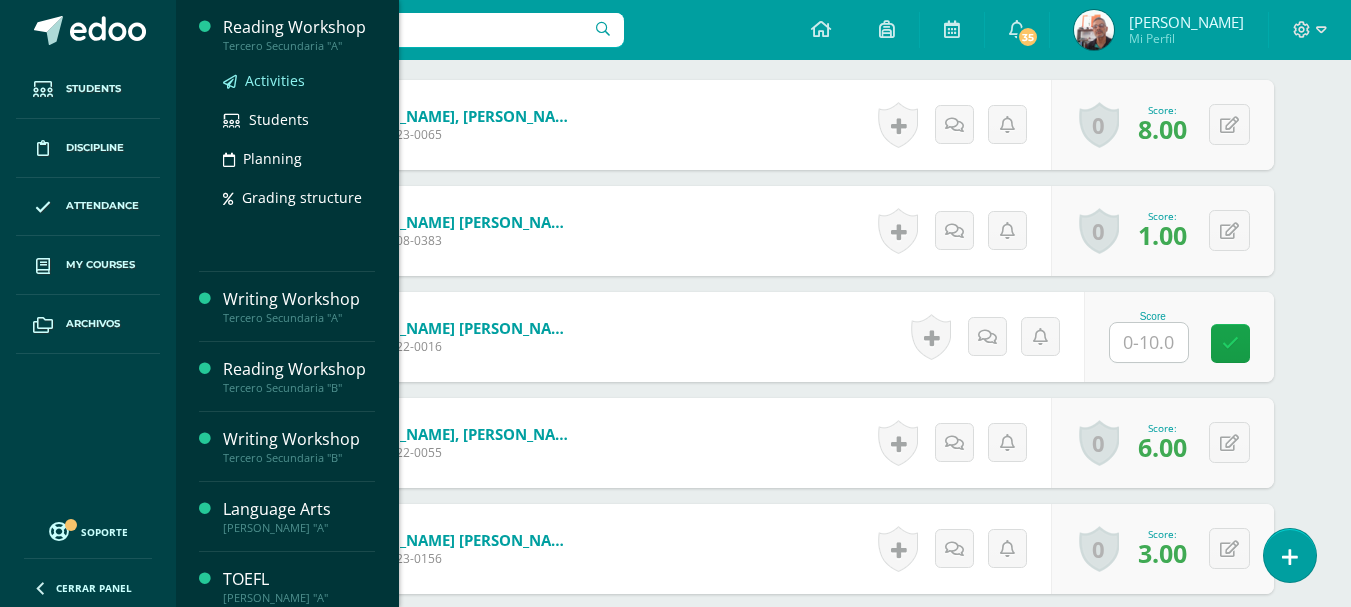 click on "Activities" at bounding box center (275, 80) 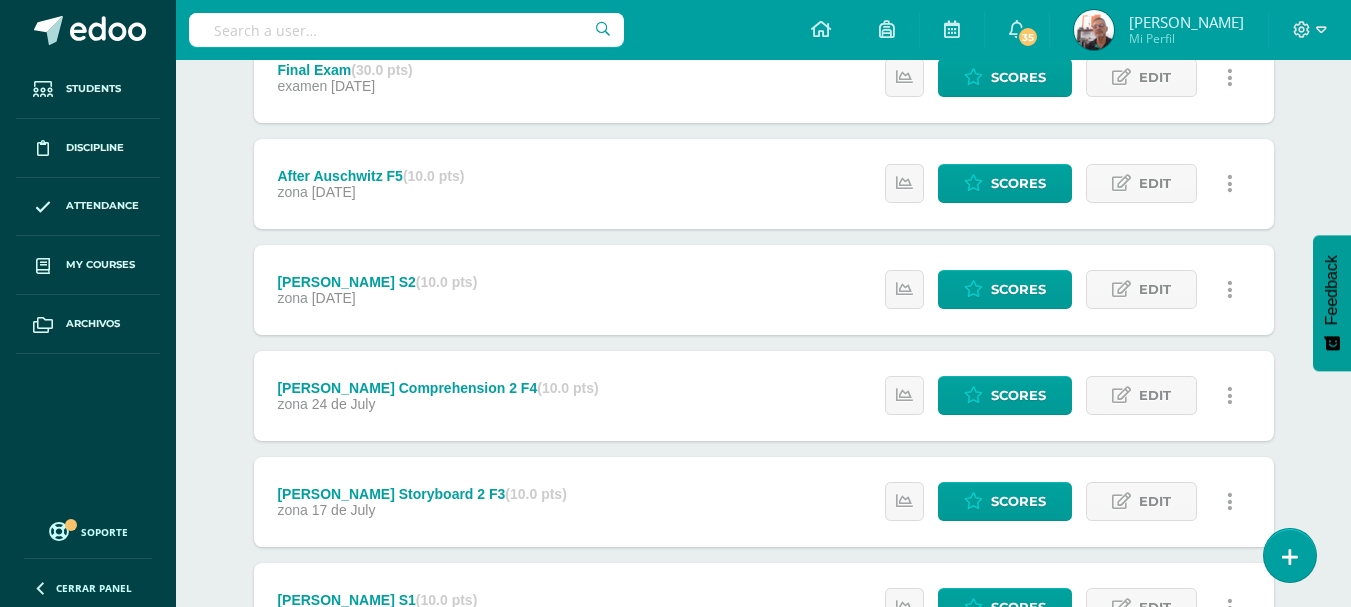 scroll, scrollTop: 691, scrollLeft: 0, axis: vertical 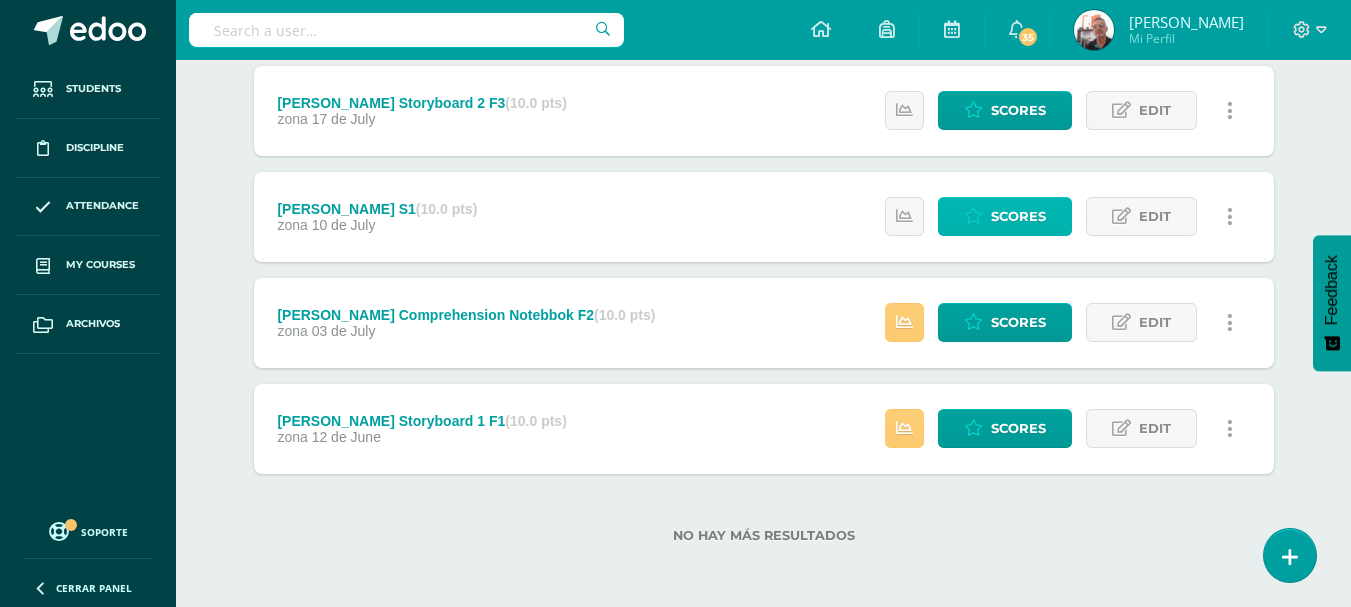 click on "Scores" at bounding box center (1018, 216) 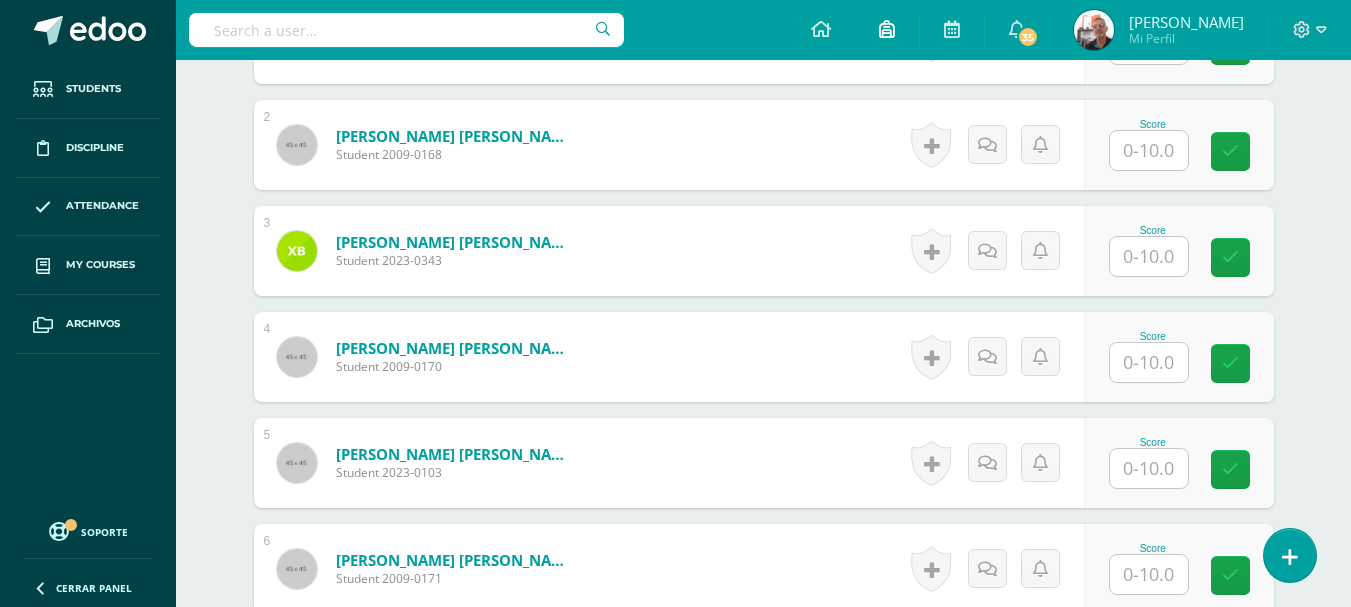 scroll, scrollTop: 702, scrollLeft: 0, axis: vertical 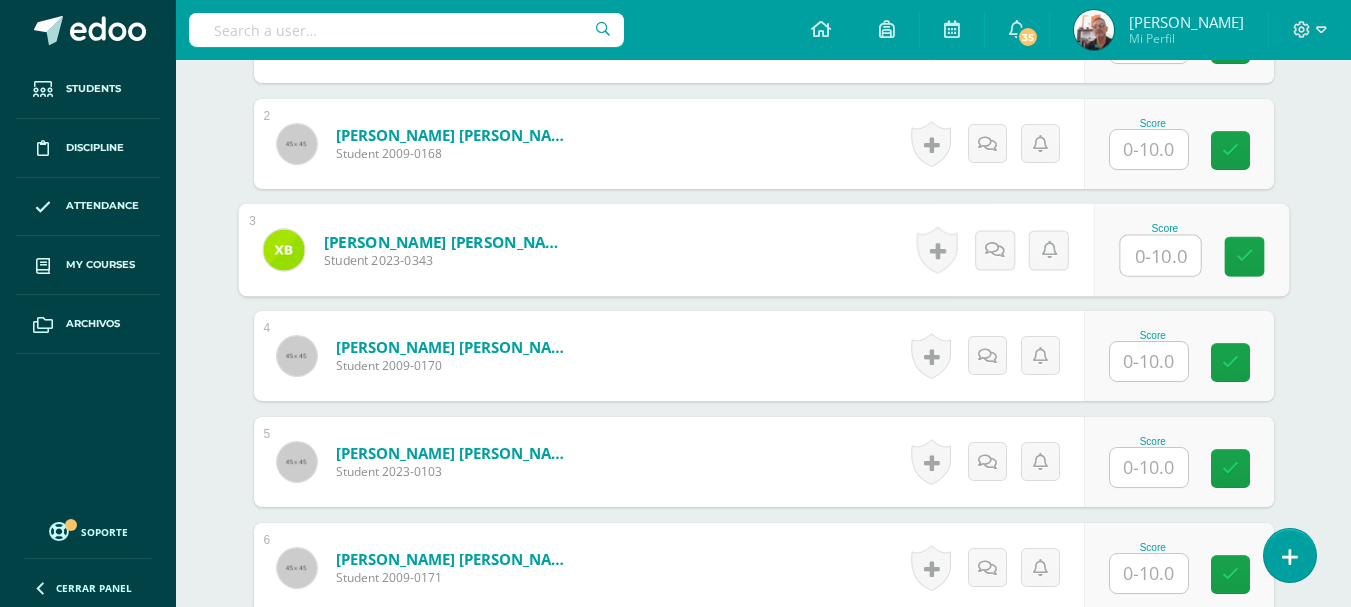 click at bounding box center [1160, 256] 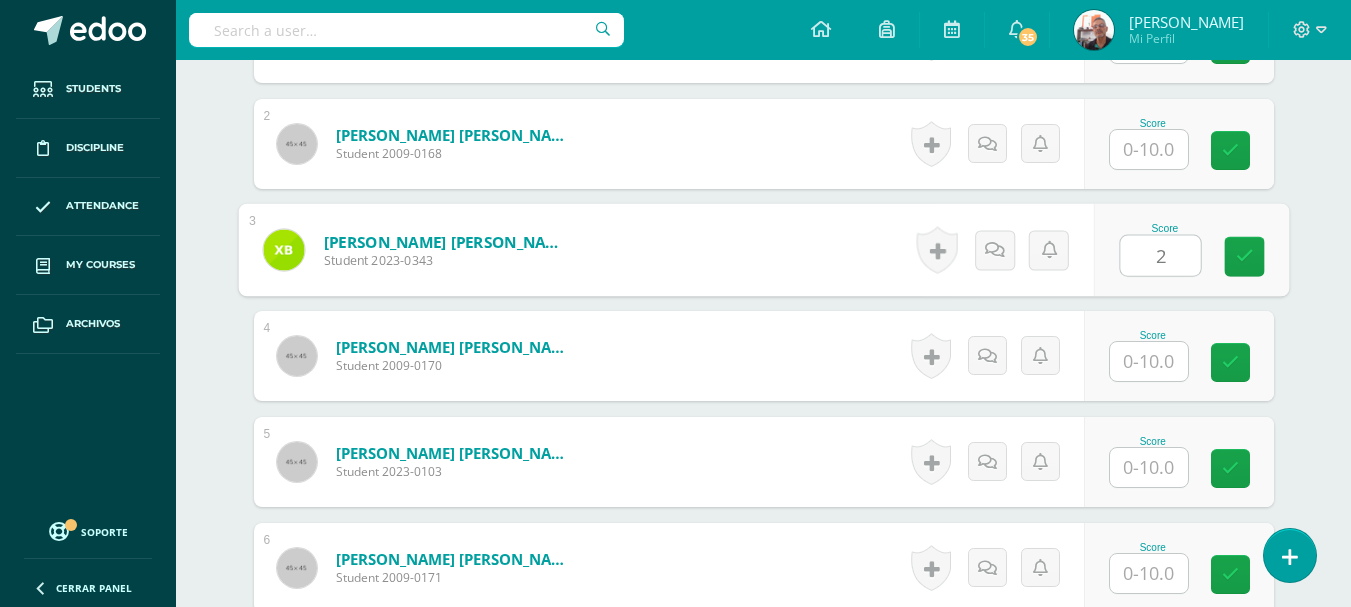 type on "2" 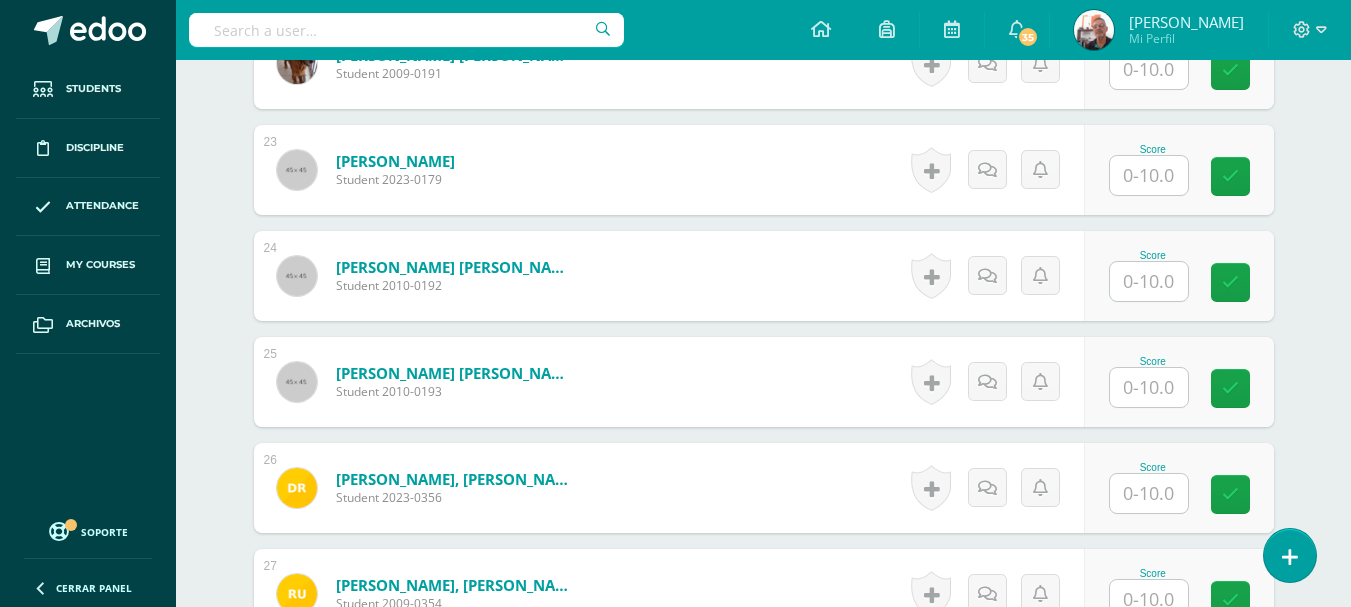 scroll, scrollTop: 3269, scrollLeft: 0, axis: vertical 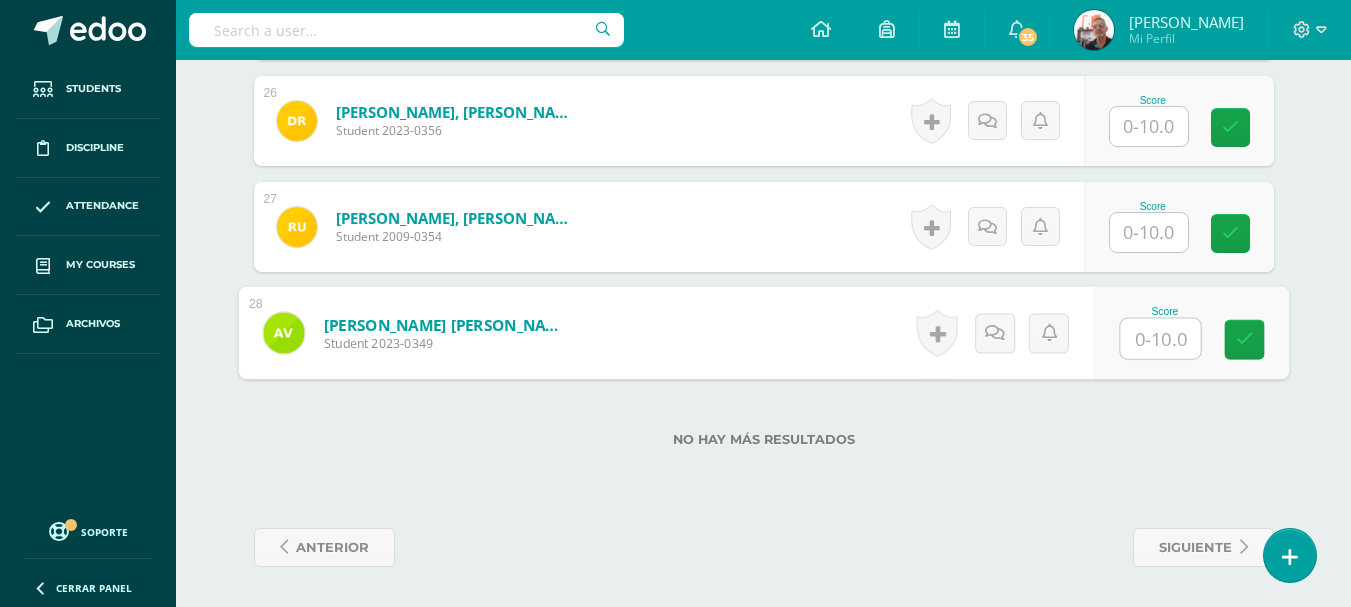 click at bounding box center [1160, 339] 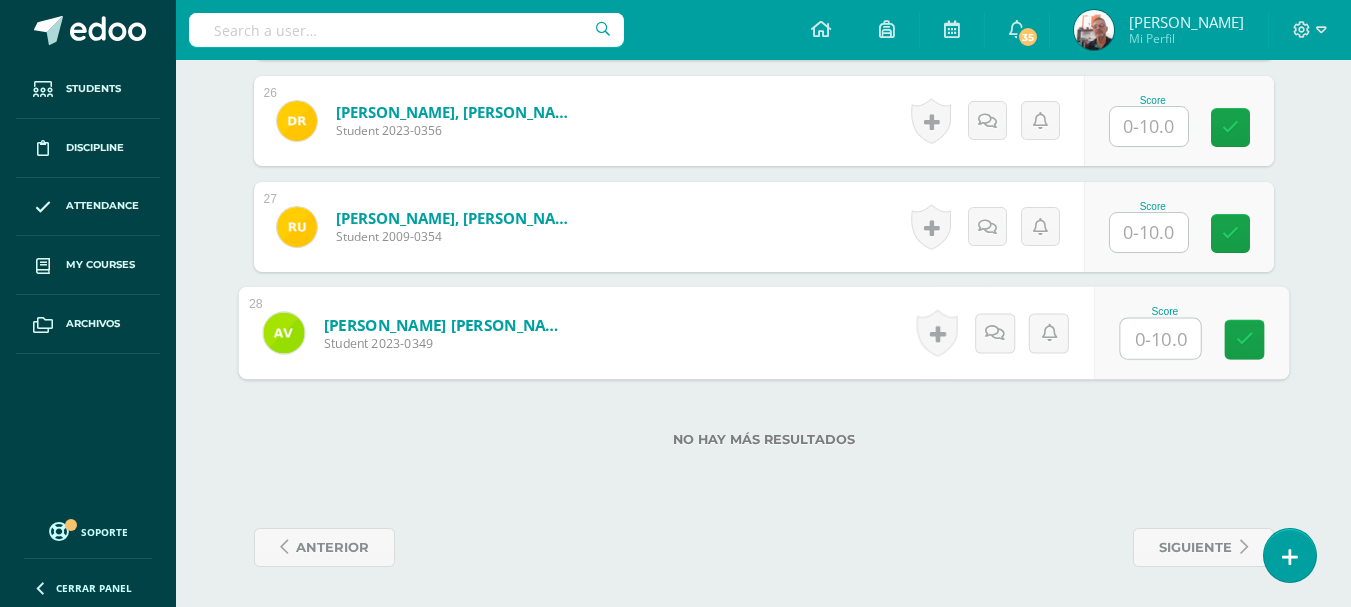 type on "1" 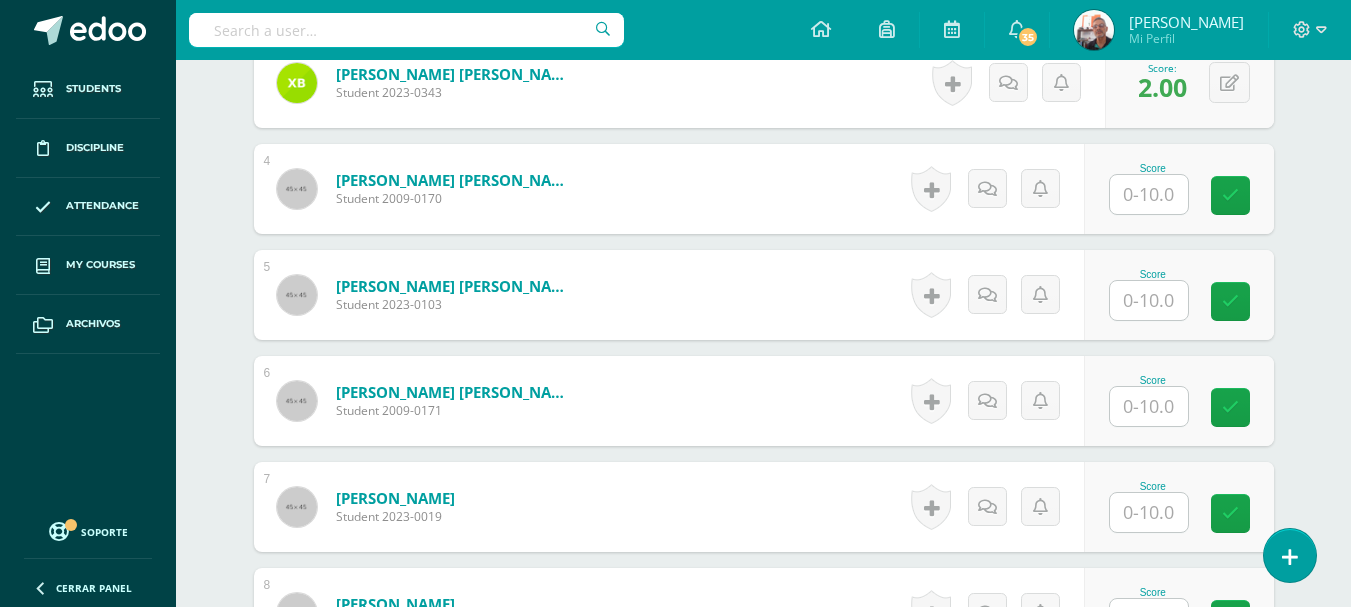 scroll, scrollTop: 469, scrollLeft: 0, axis: vertical 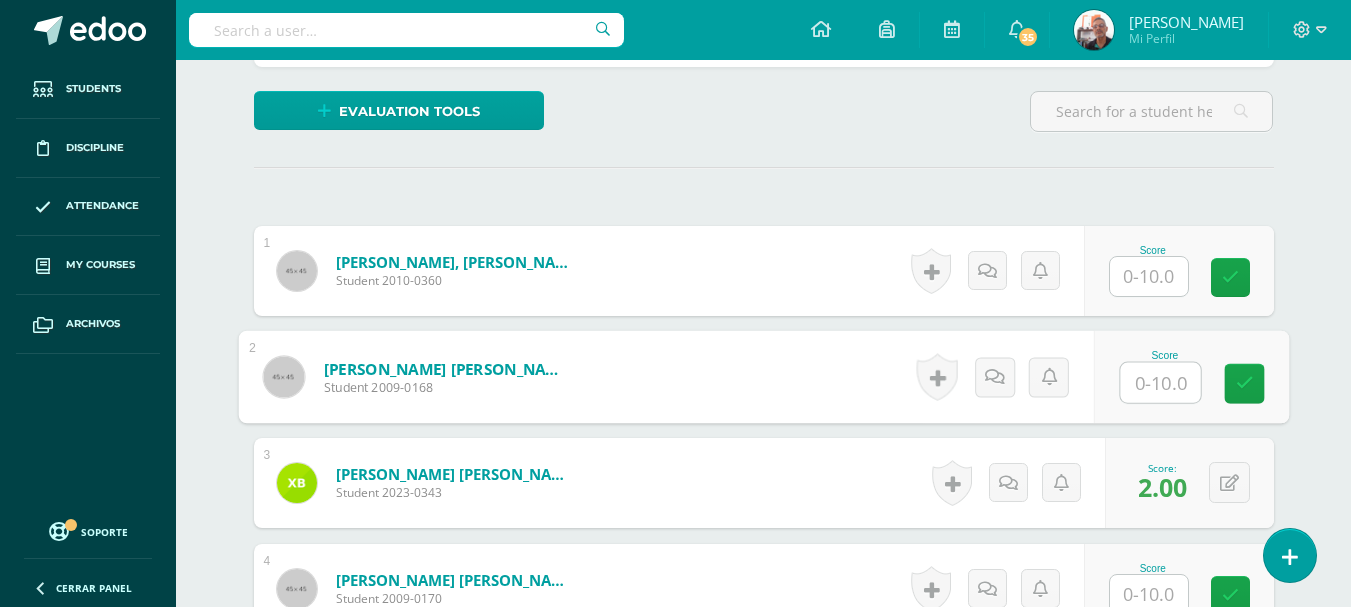 click at bounding box center (1160, 383) 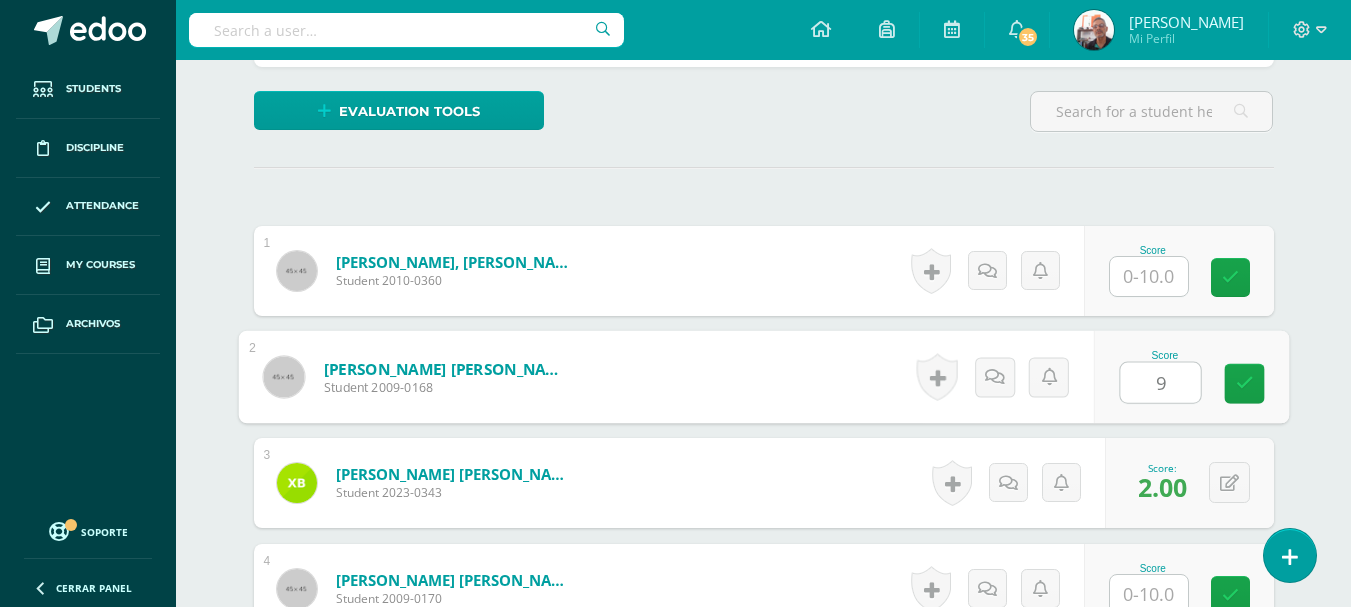 type on "9}" 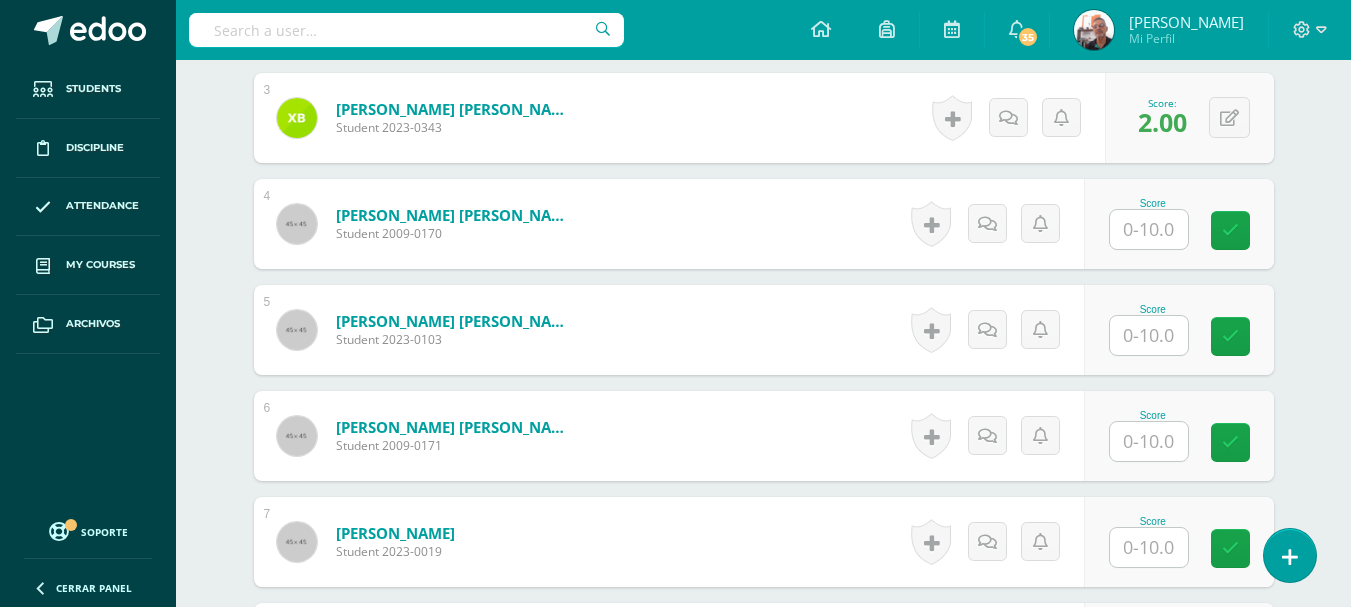 scroll, scrollTop: 869, scrollLeft: 0, axis: vertical 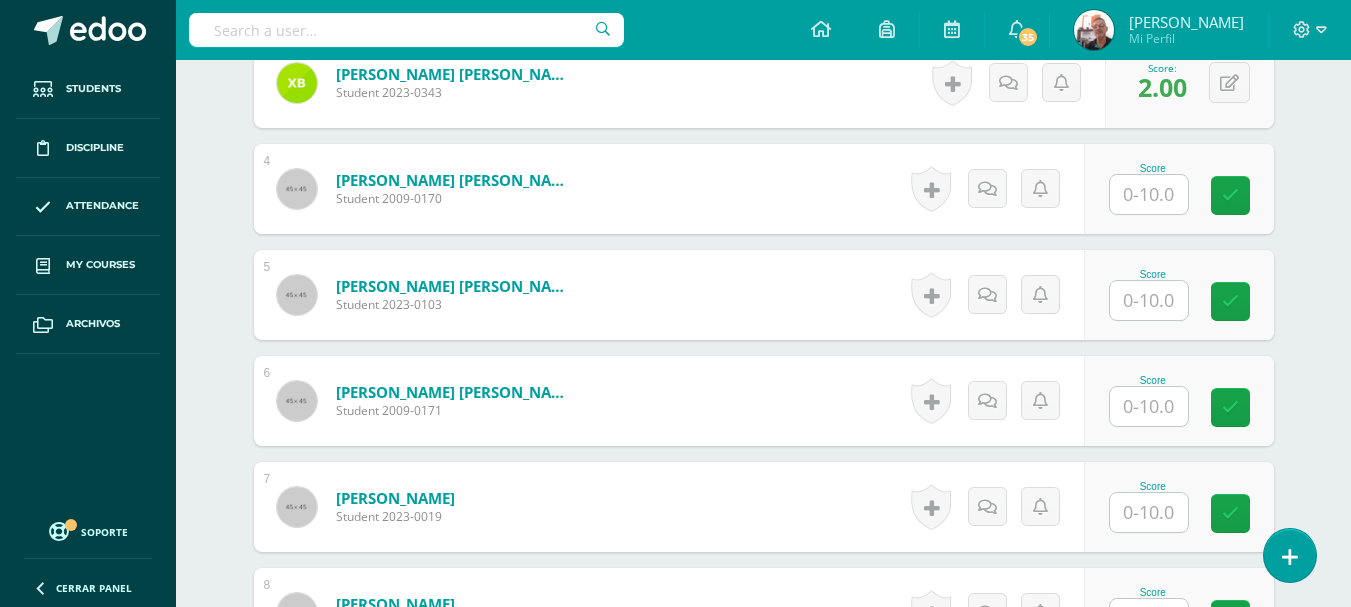 click at bounding box center [1149, 300] 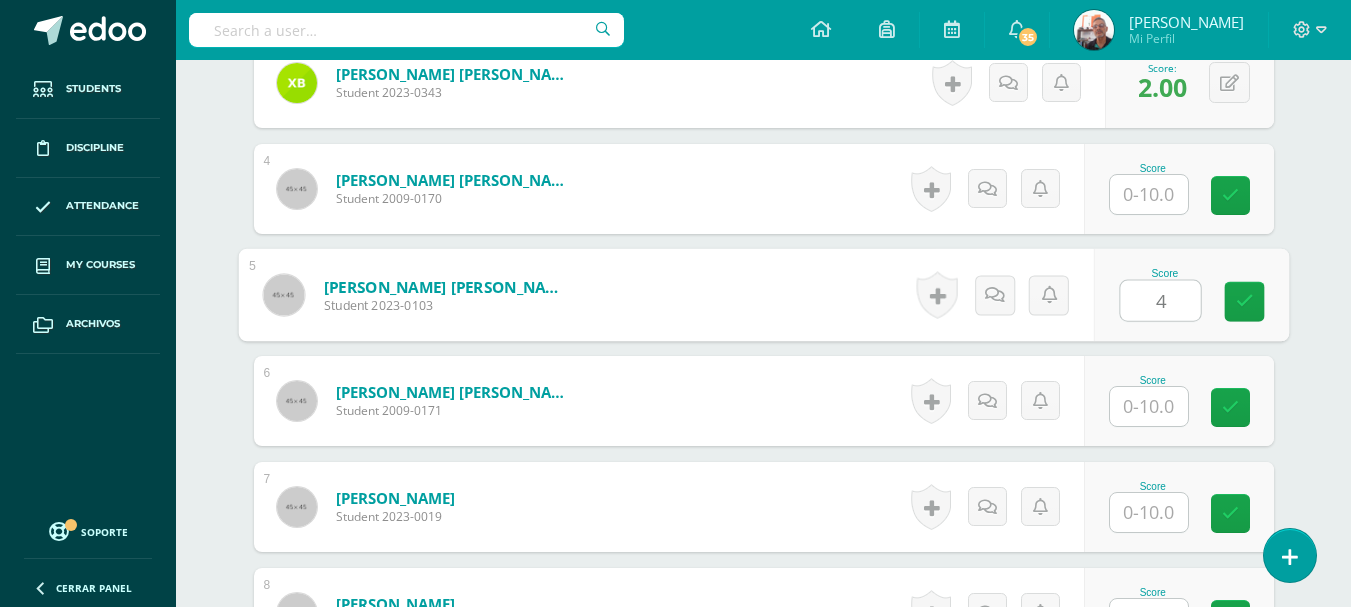 type on "4" 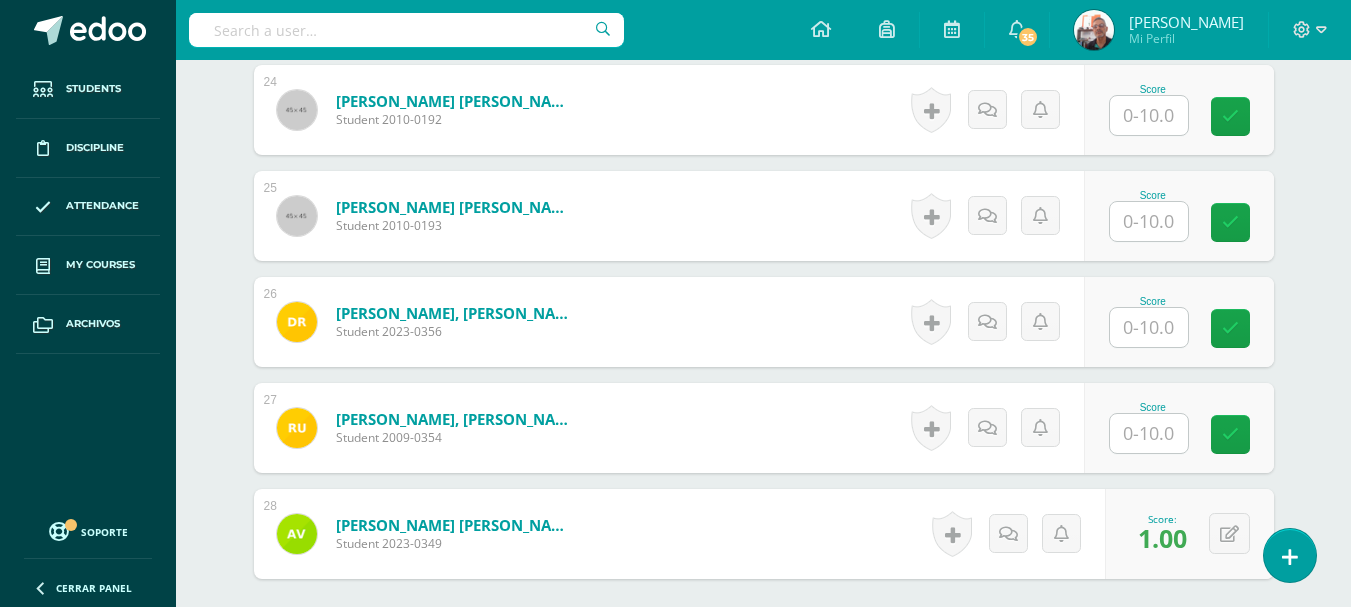 scroll, scrollTop: 3069, scrollLeft: 0, axis: vertical 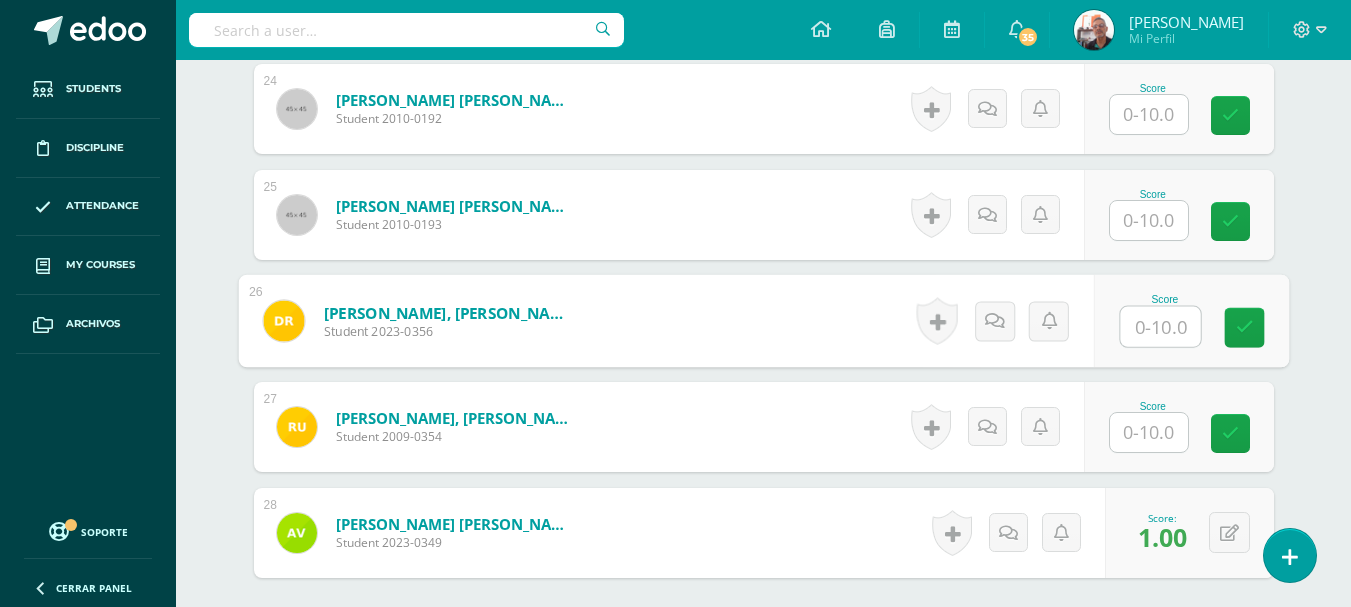 click at bounding box center (1160, 327) 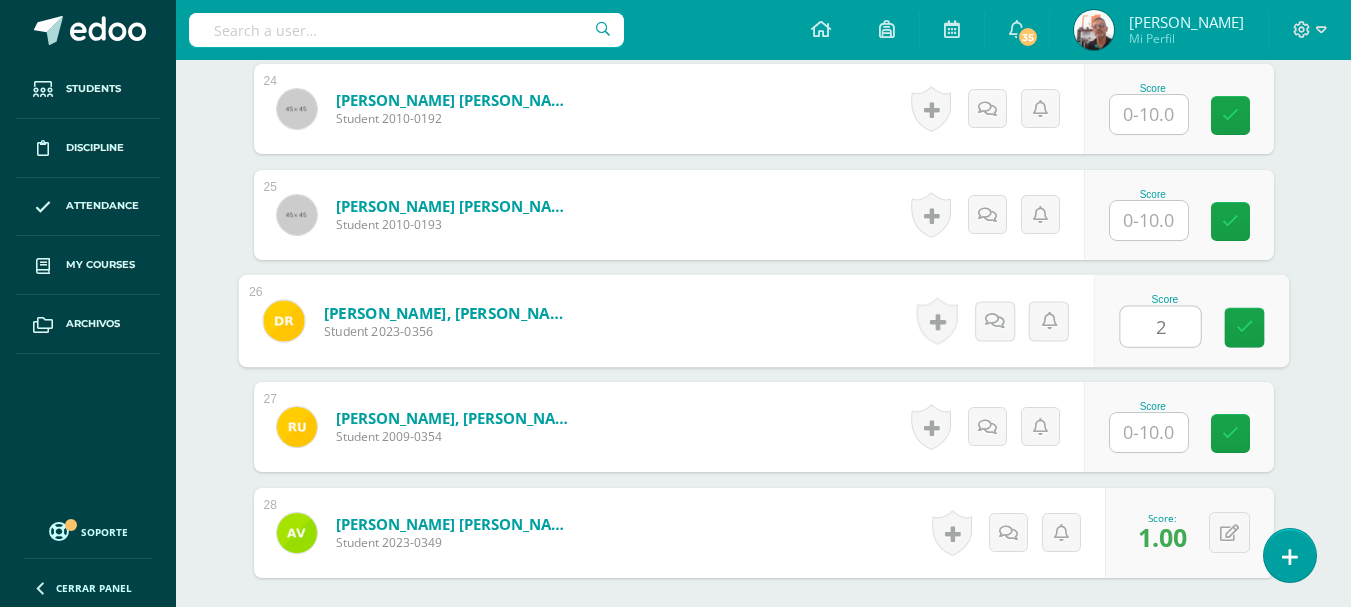 type on "2" 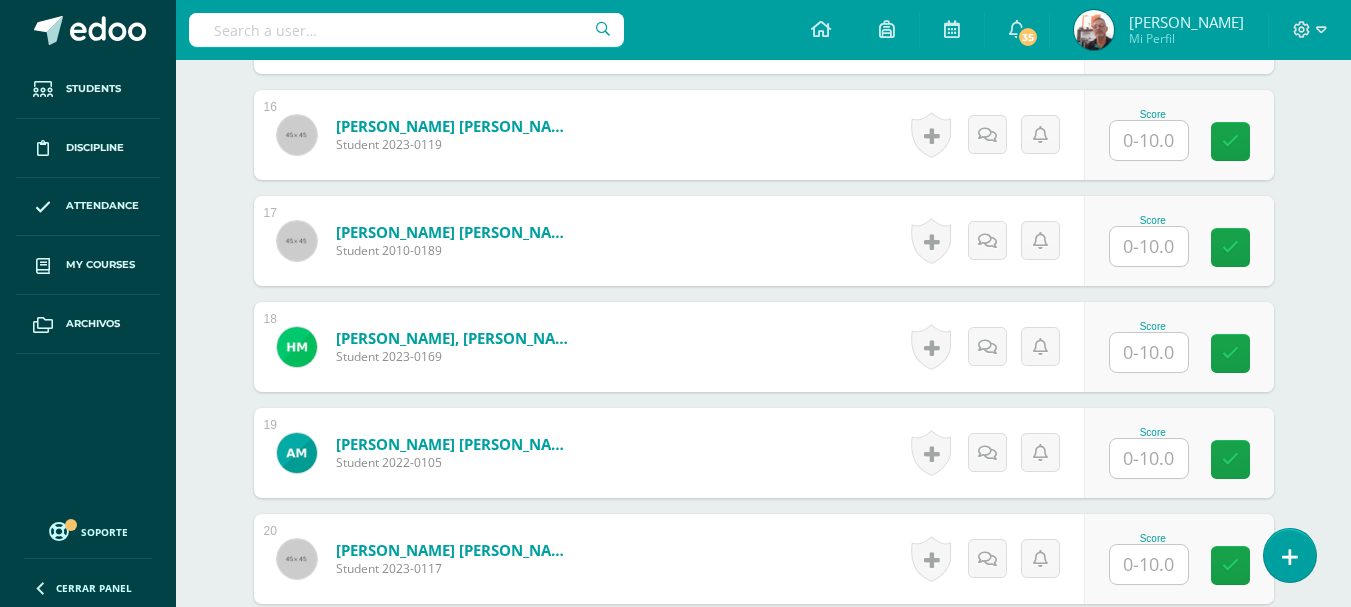 scroll, scrollTop: 2169, scrollLeft: 0, axis: vertical 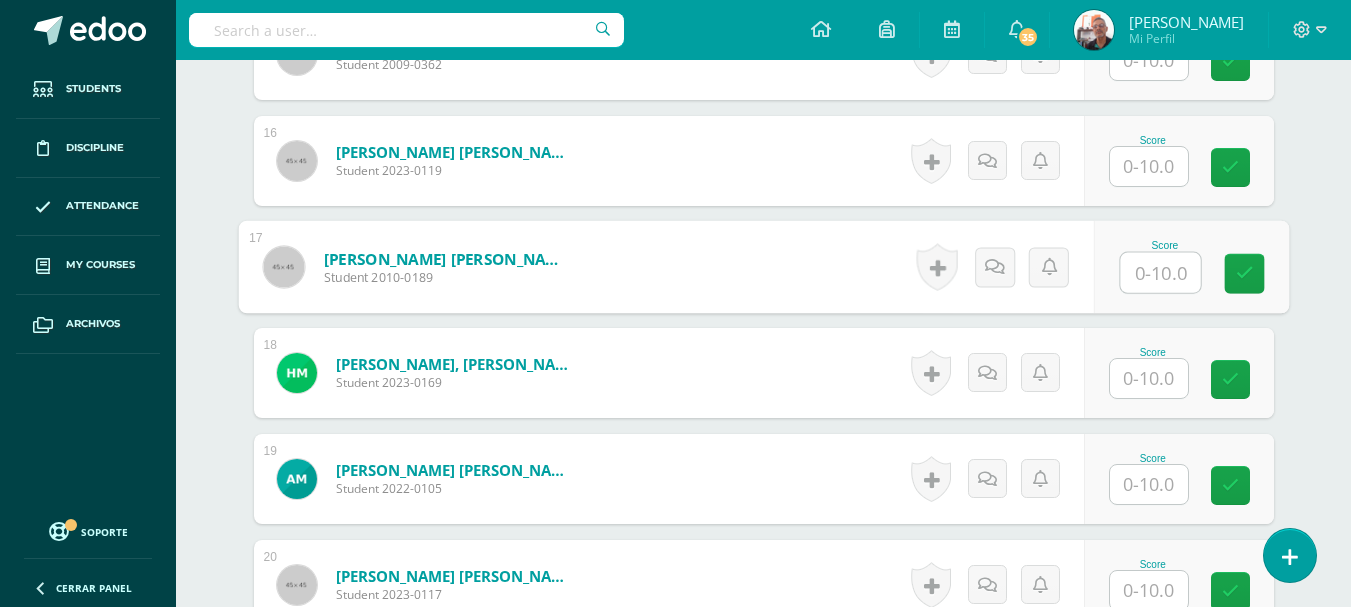 click at bounding box center (1160, 273) 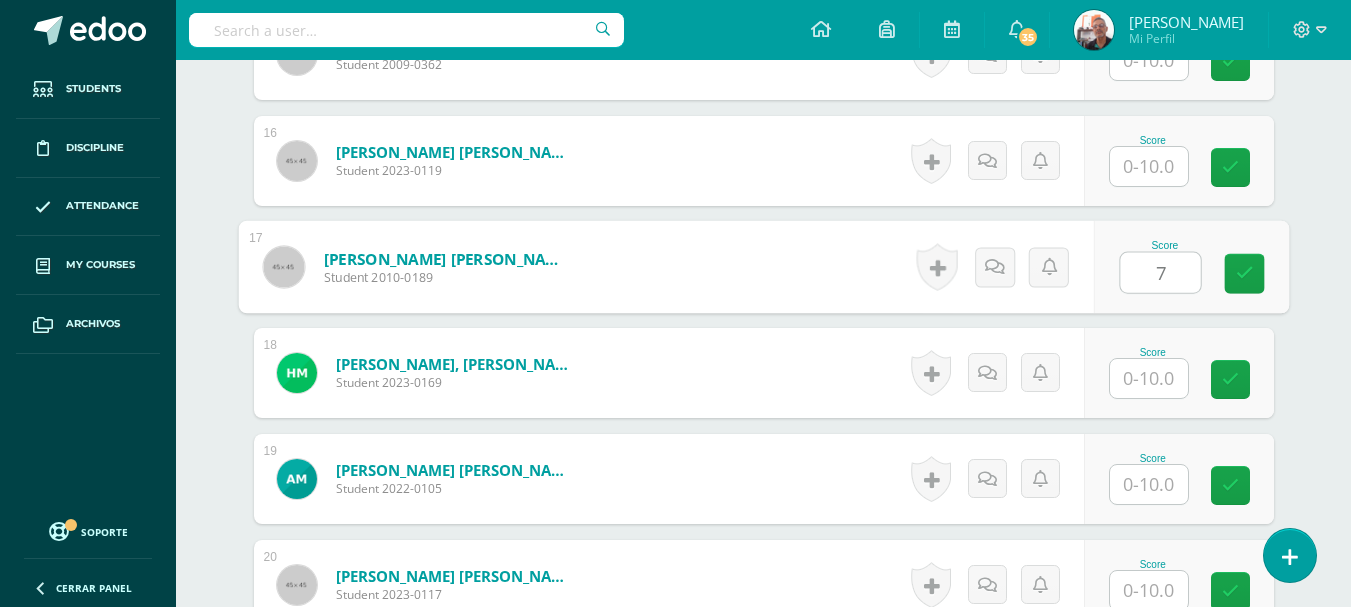type on "7" 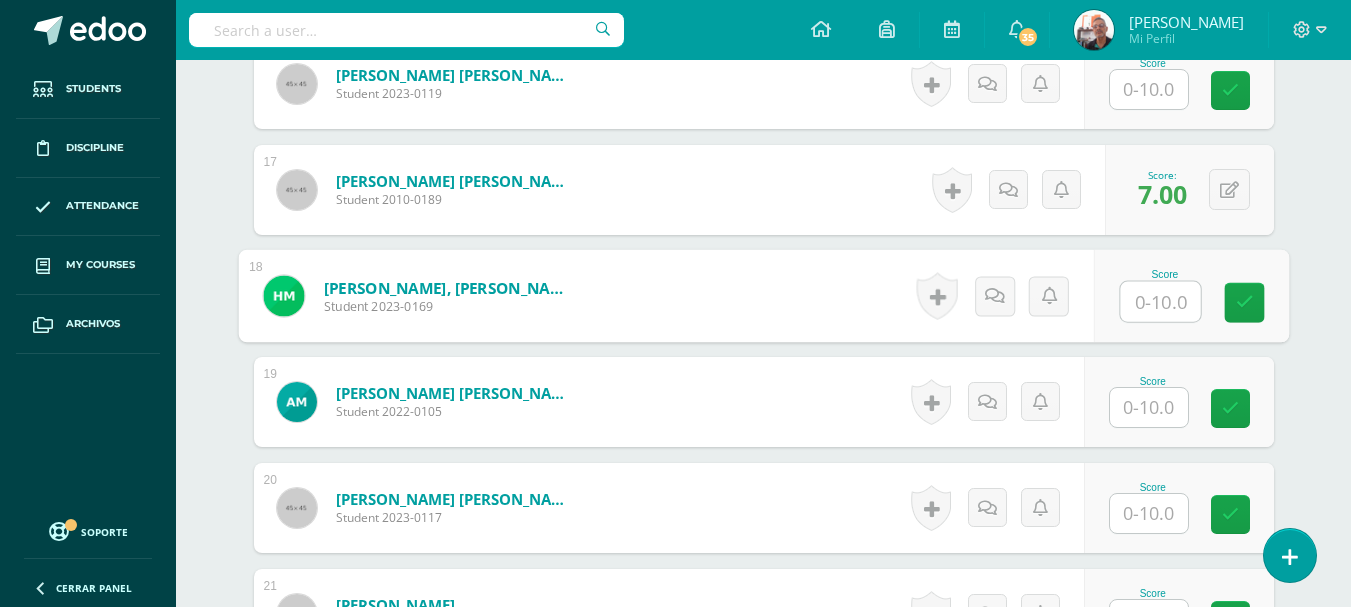 scroll, scrollTop: 2169, scrollLeft: 0, axis: vertical 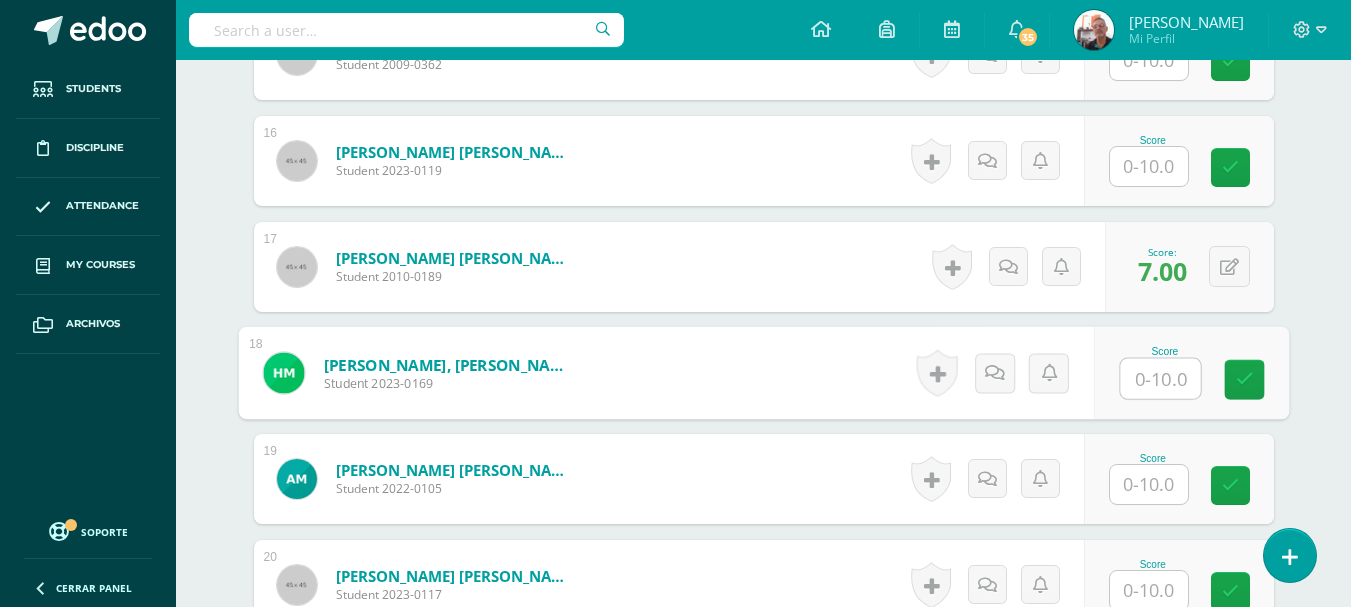 click at bounding box center [406, 30] 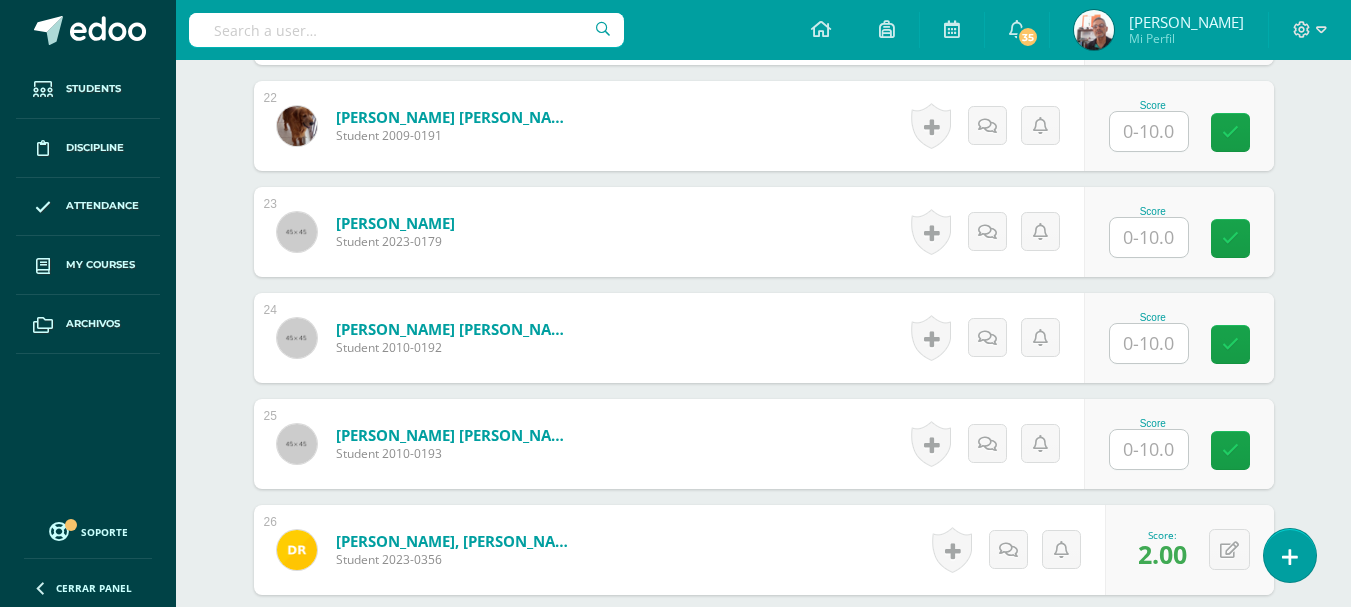 scroll, scrollTop: 2969, scrollLeft: 0, axis: vertical 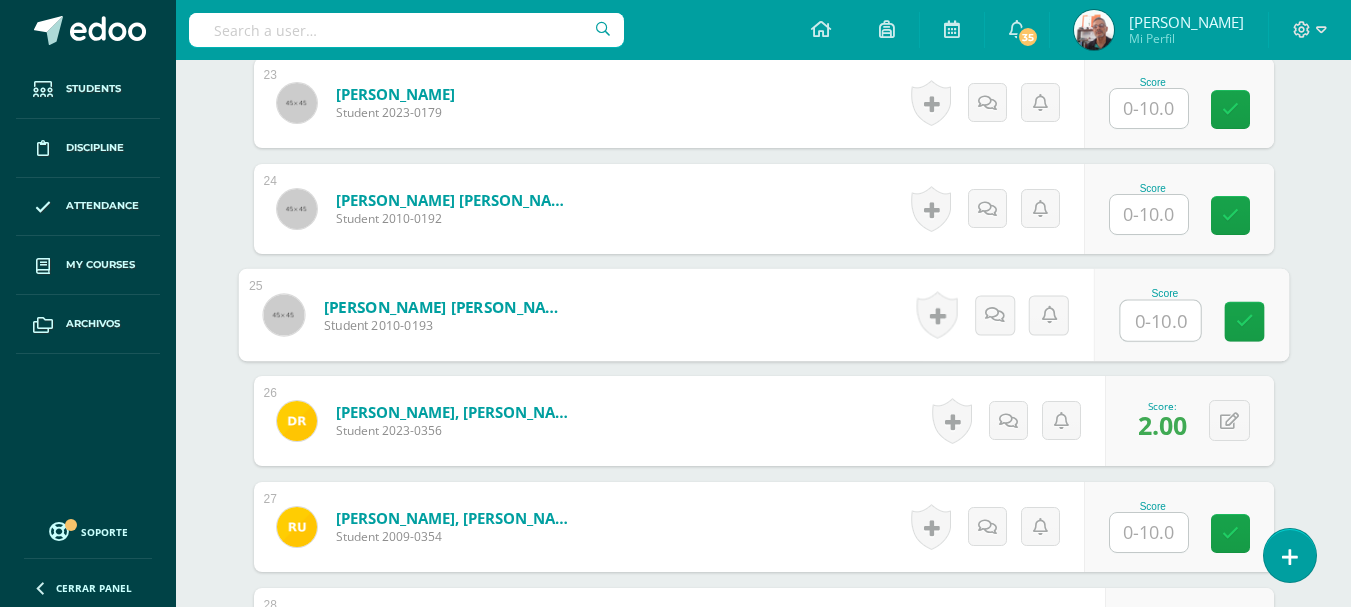 click at bounding box center [1160, 321] 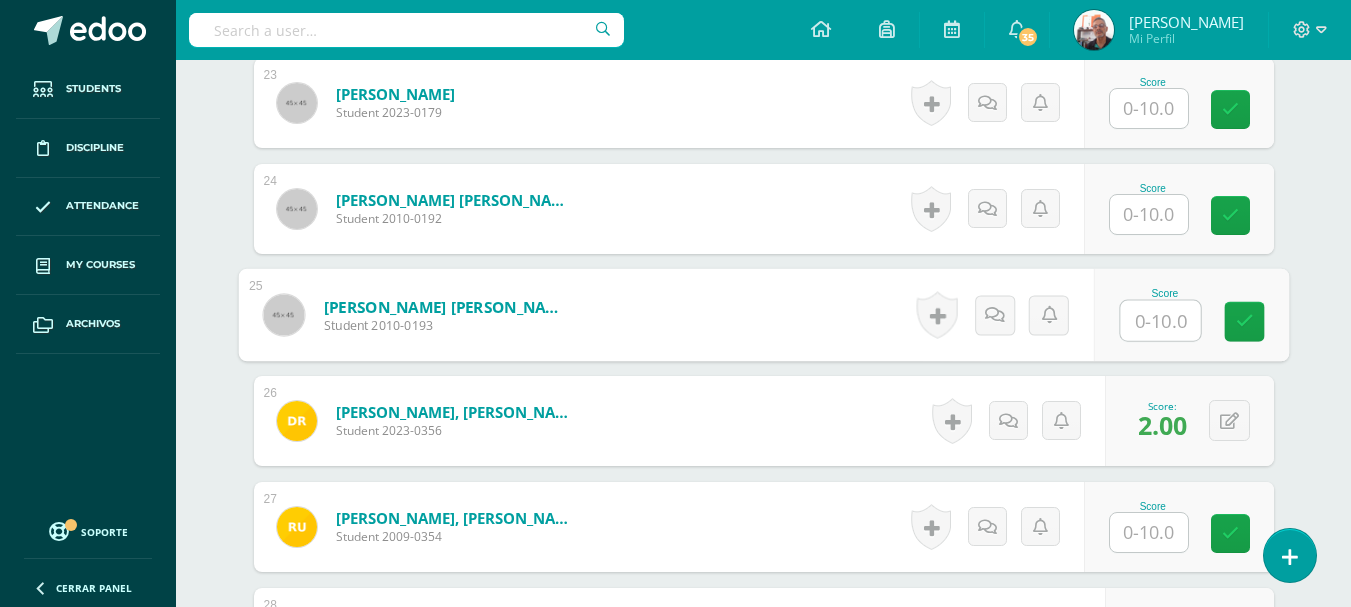 type on "6" 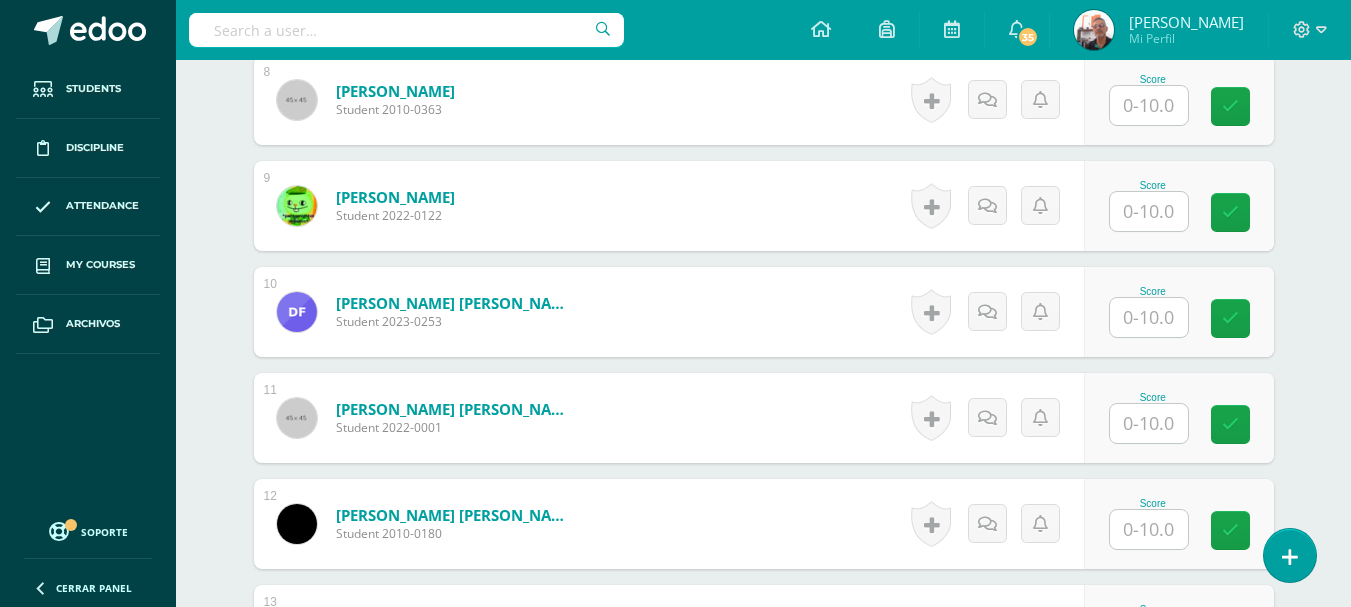 scroll, scrollTop: 1369, scrollLeft: 0, axis: vertical 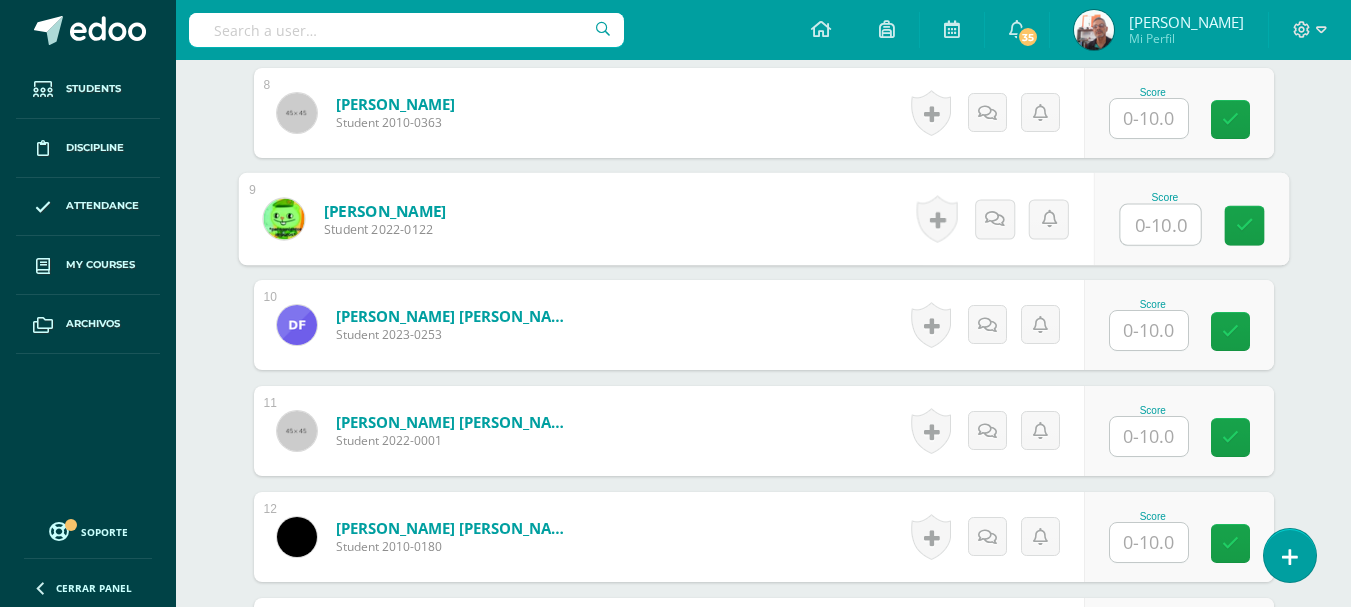 click at bounding box center [1160, 225] 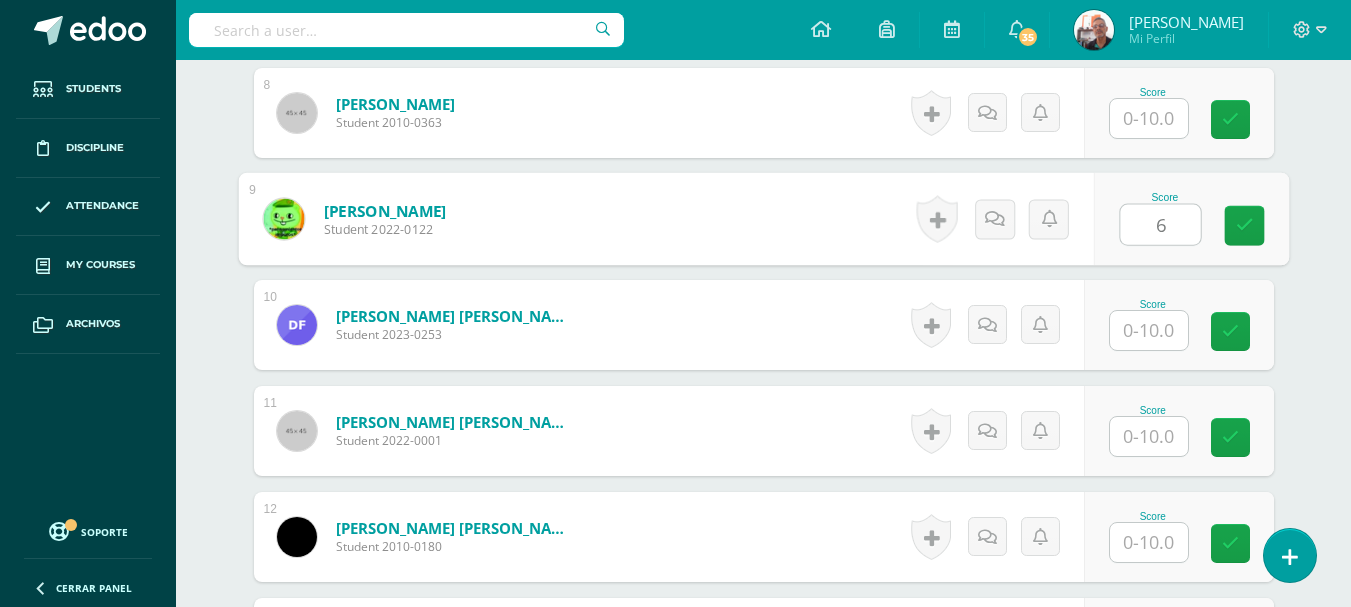 type on "6" 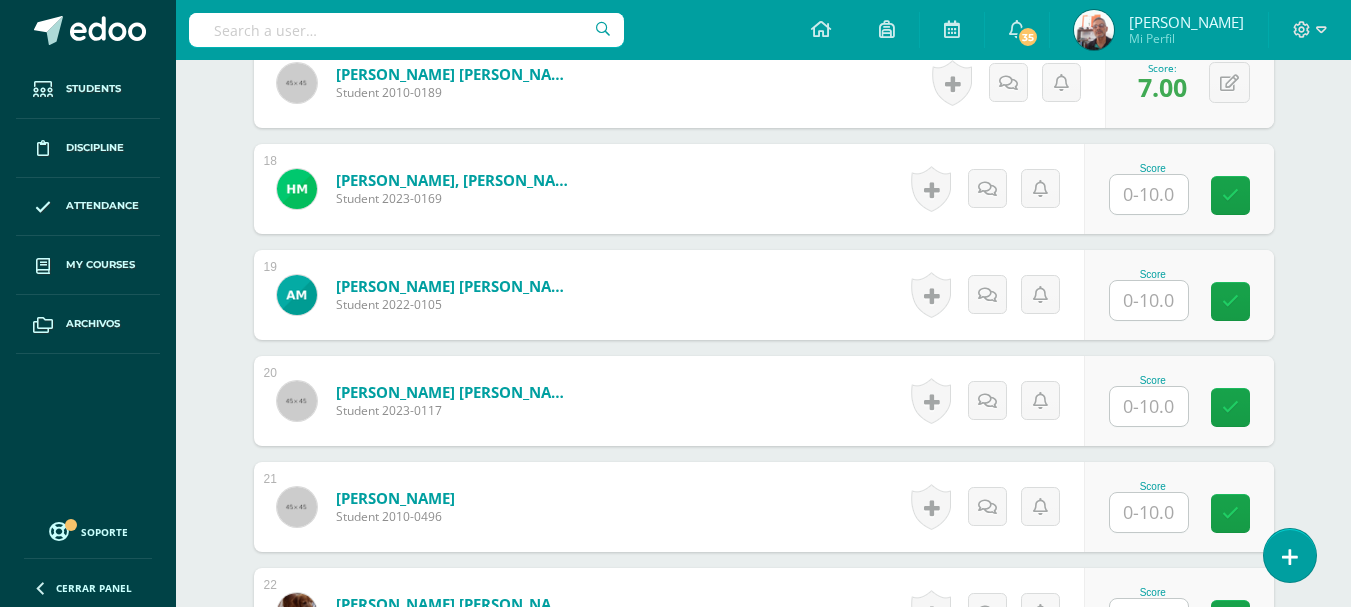 scroll, scrollTop: 2469, scrollLeft: 0, axis: vertical 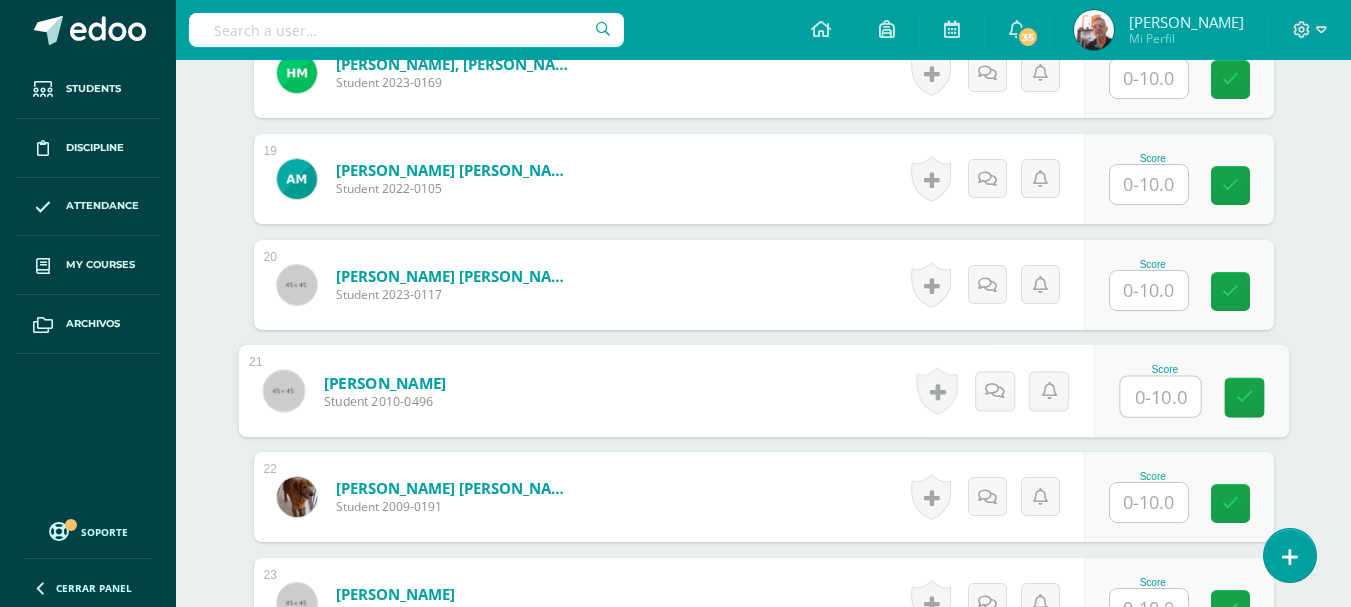 click at bounding box center (1160, 397) 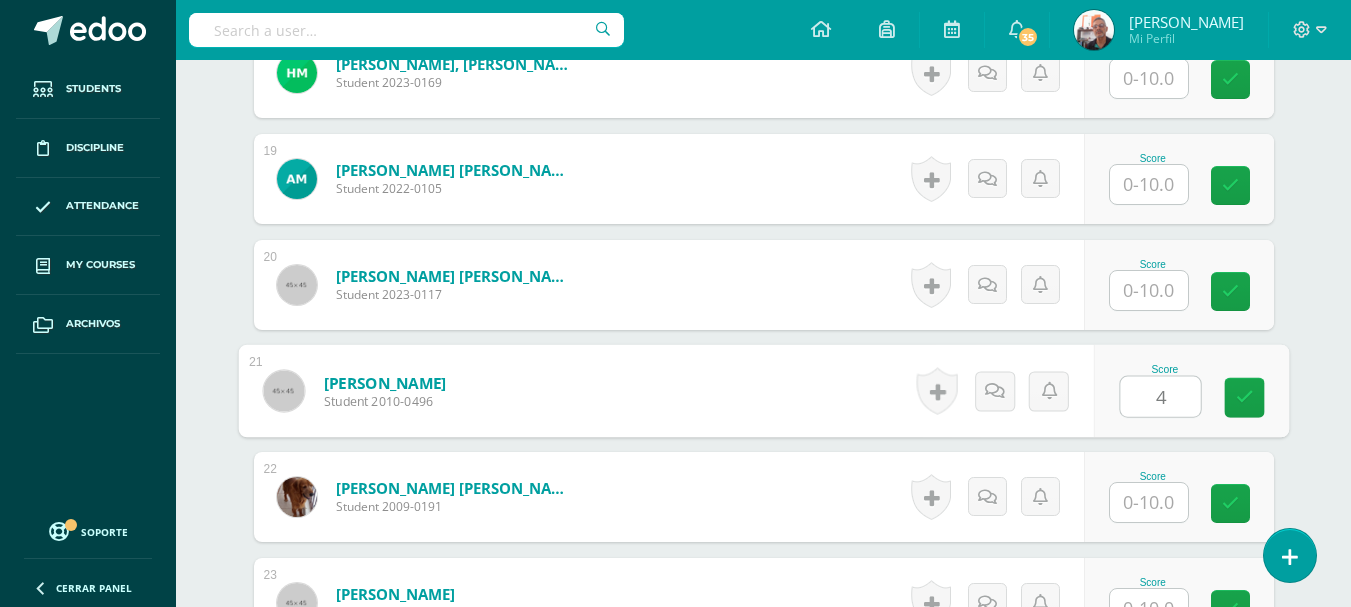 type on "4" 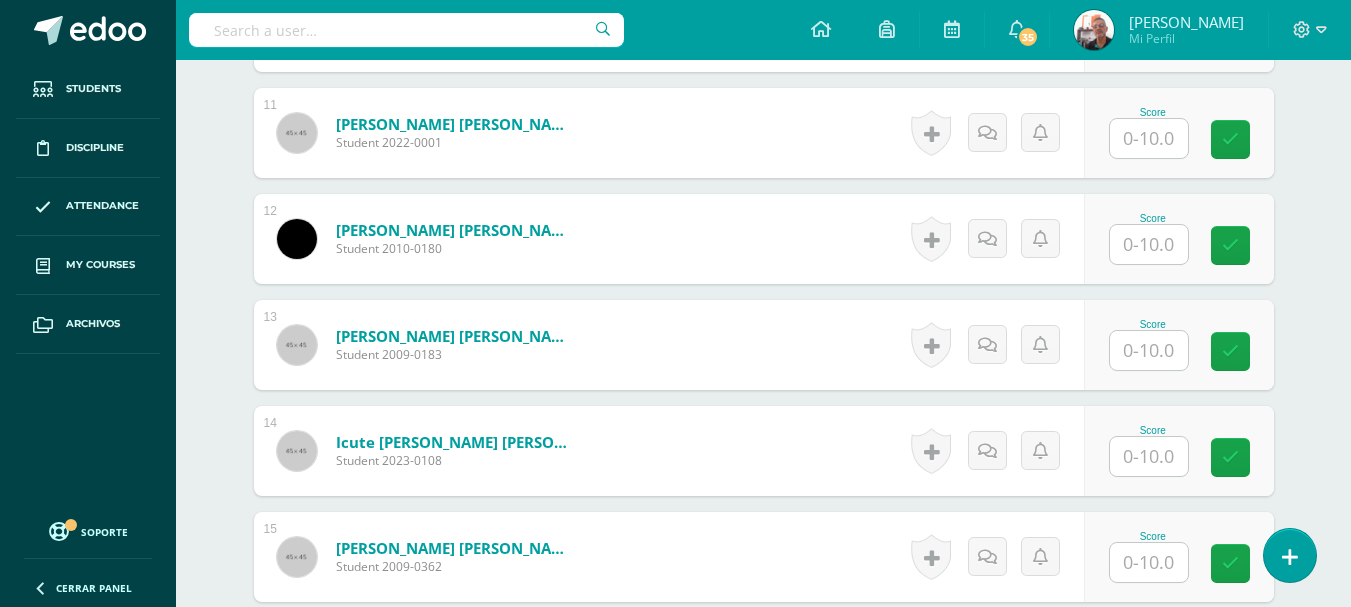 scroll, scrollTop: 1569, scrollLeft: 0, axis: vertical 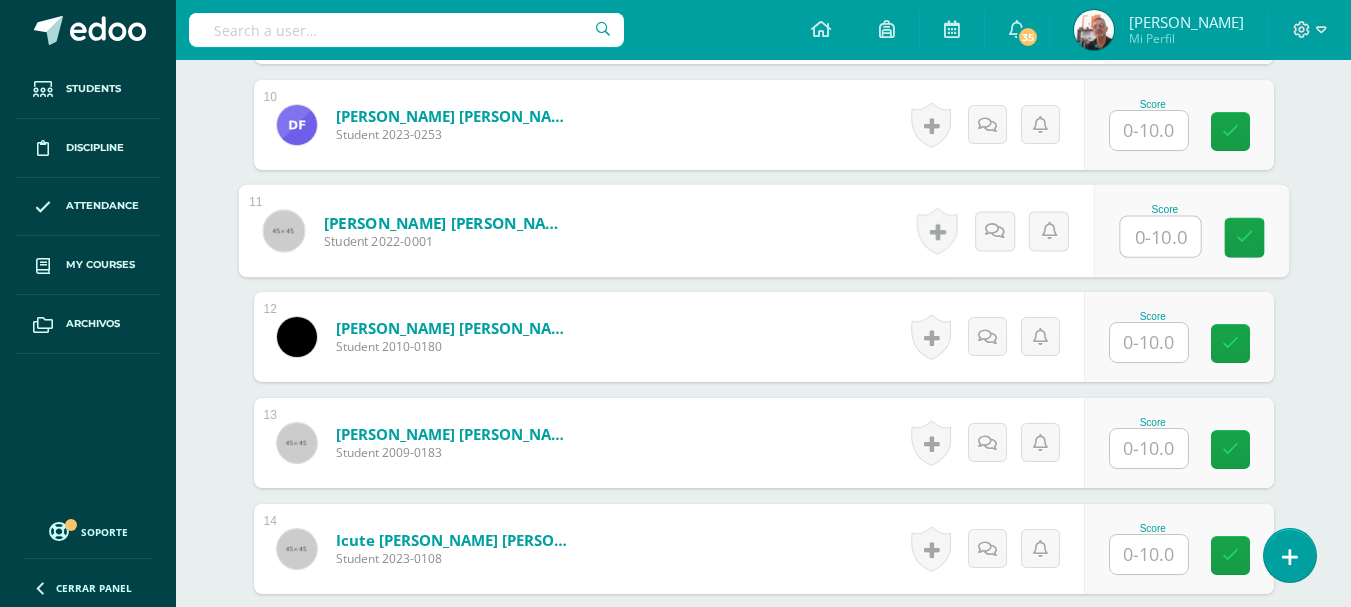 click at bounding box center [1160, 237] 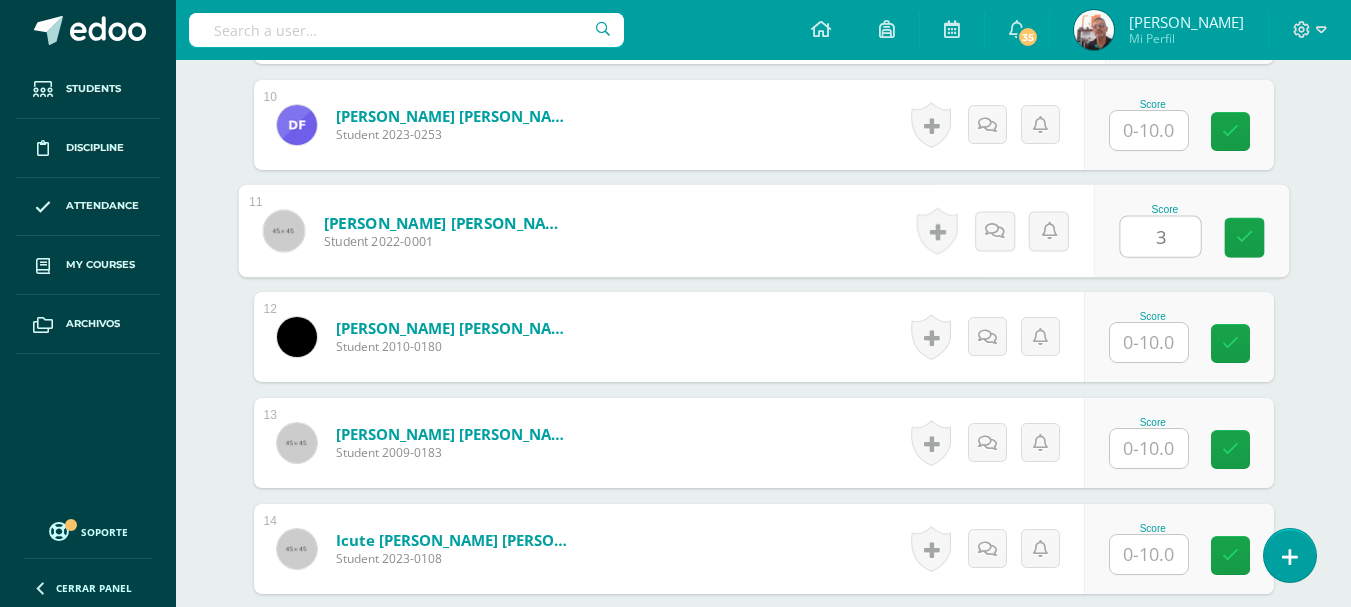 type on "3" 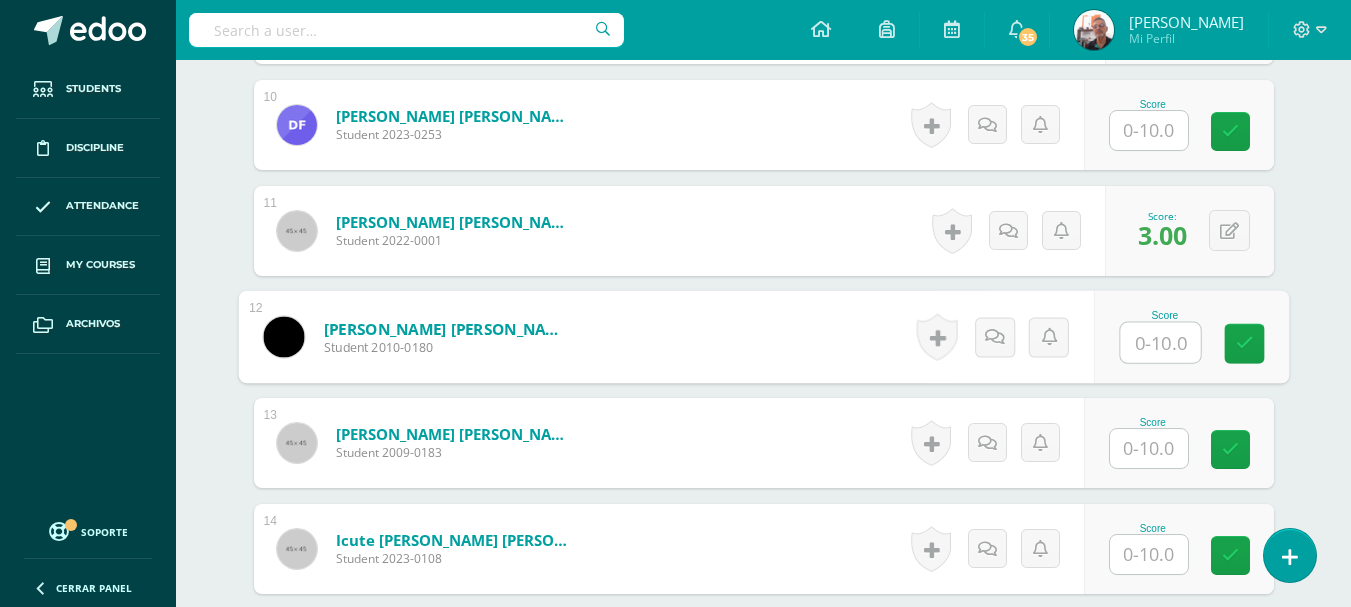 click at bounding box center (1160, 343) 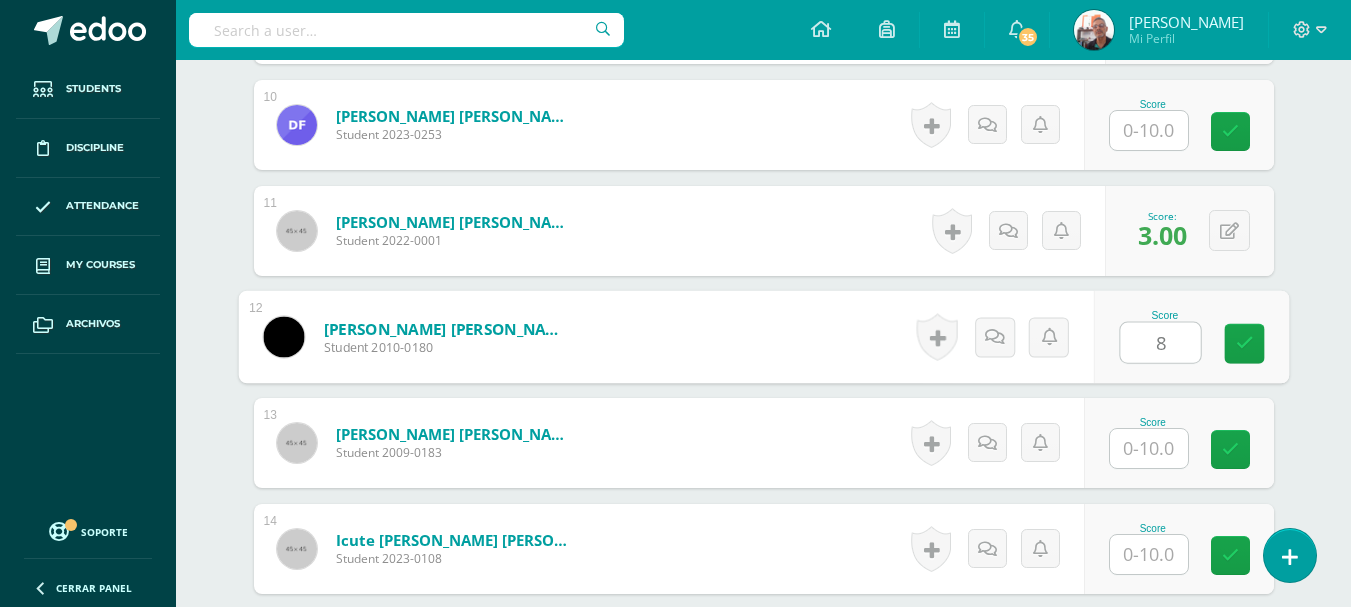 type on "8" 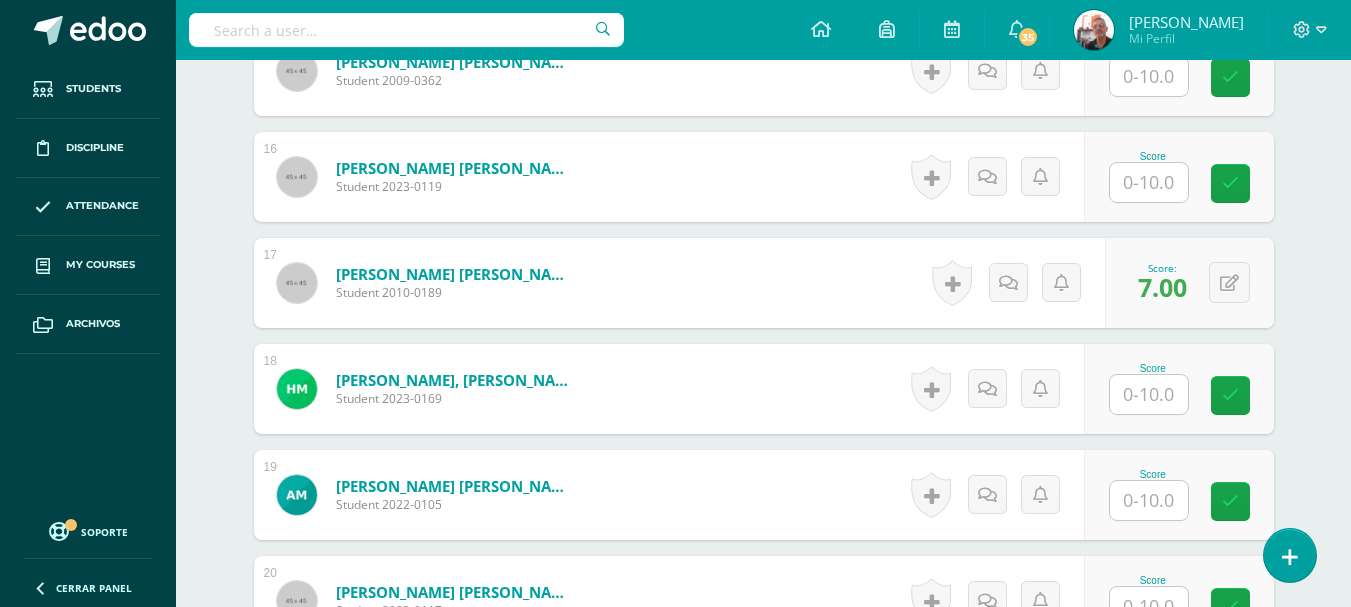 scroll, scrollTop: 2269, scrollLeft: 0, axis: vertical 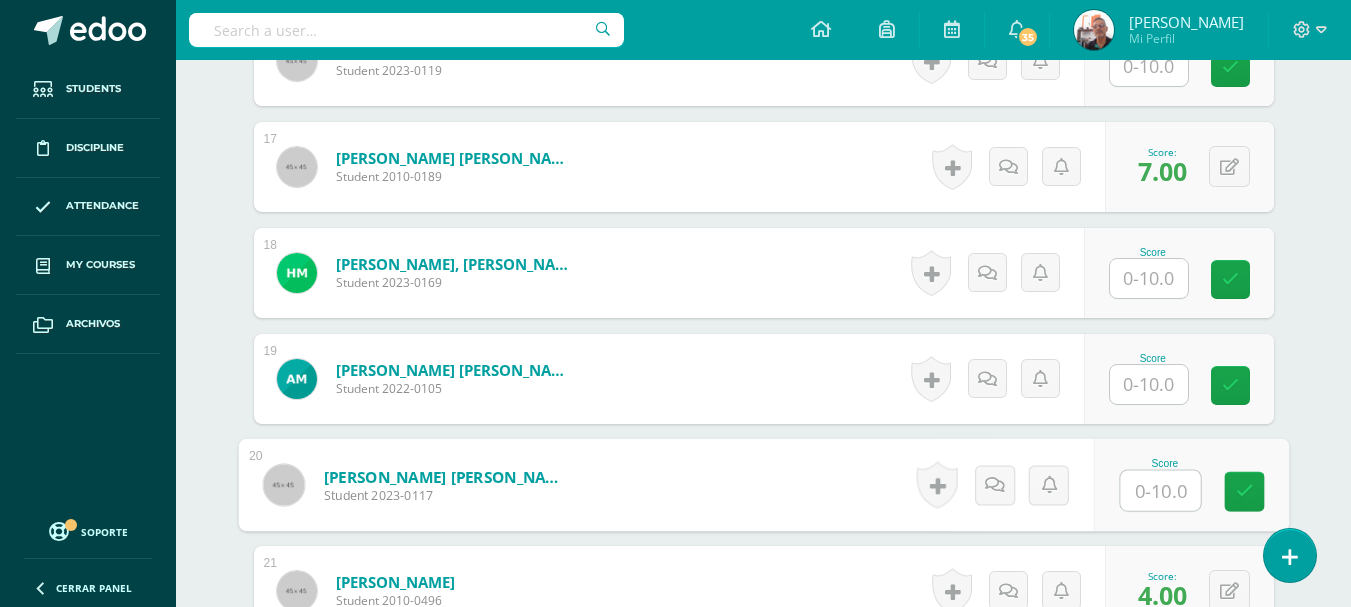 click at bounding box center [1160, 491] 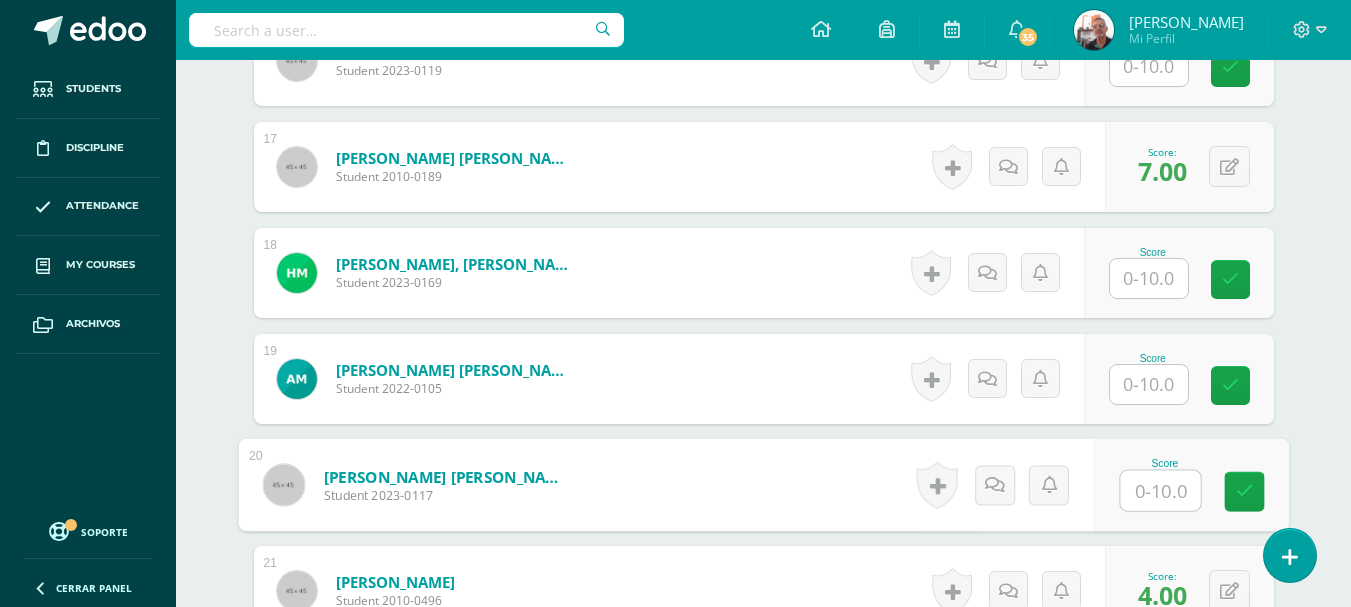 type on "4" 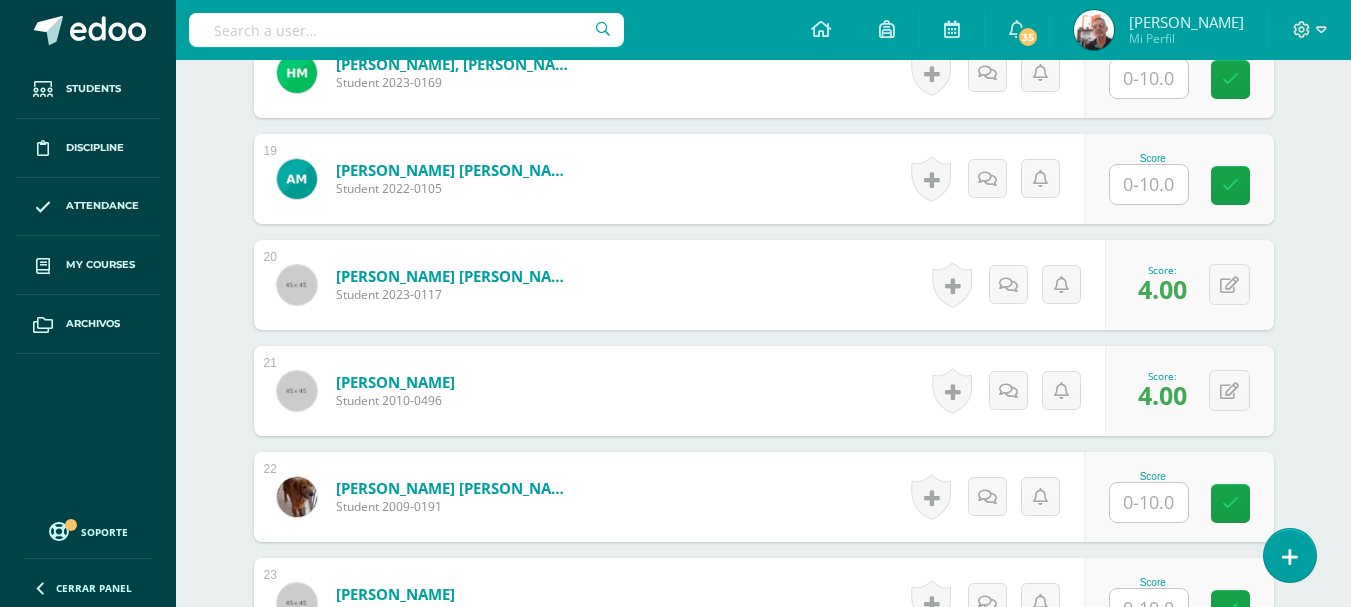 scroll, scrollTop: 2669, scrollLeft: 0, axis: vertical 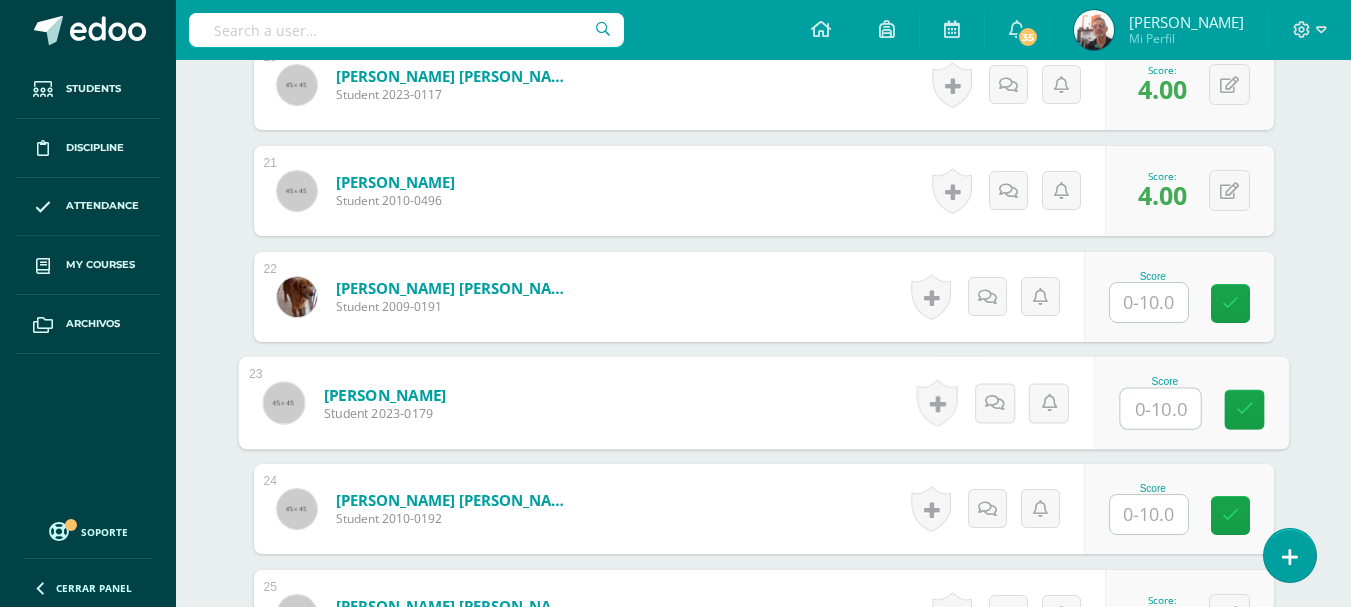 click at bounding box center (1160, 409) 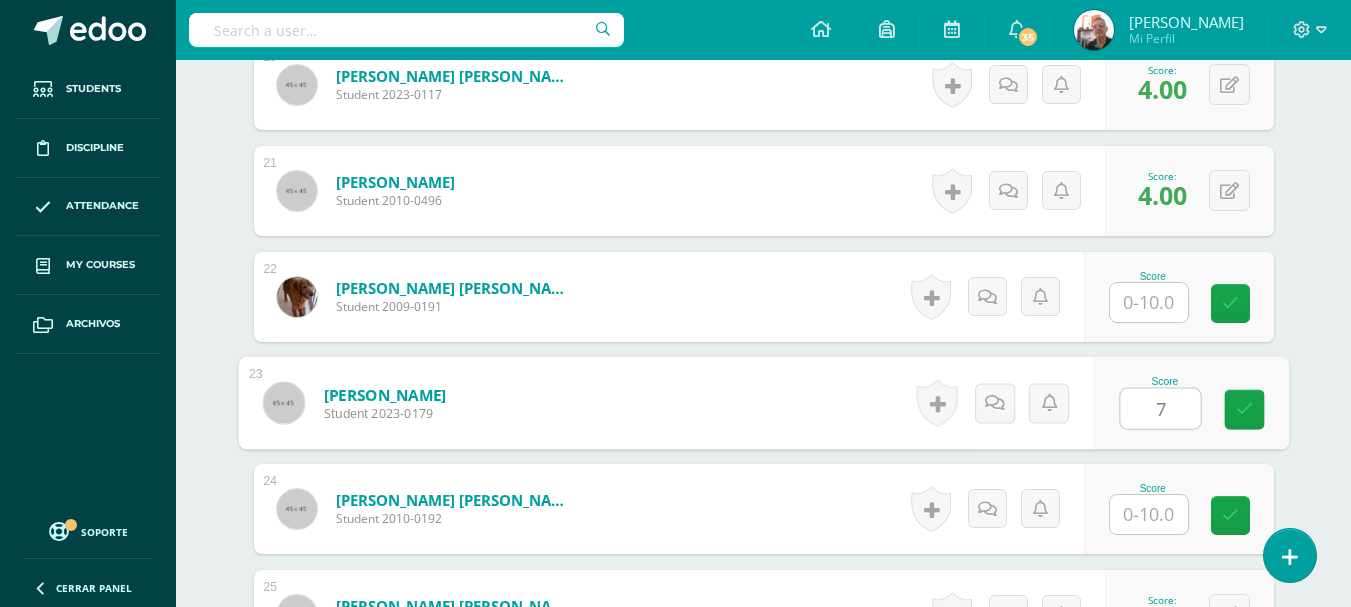 type on "7" 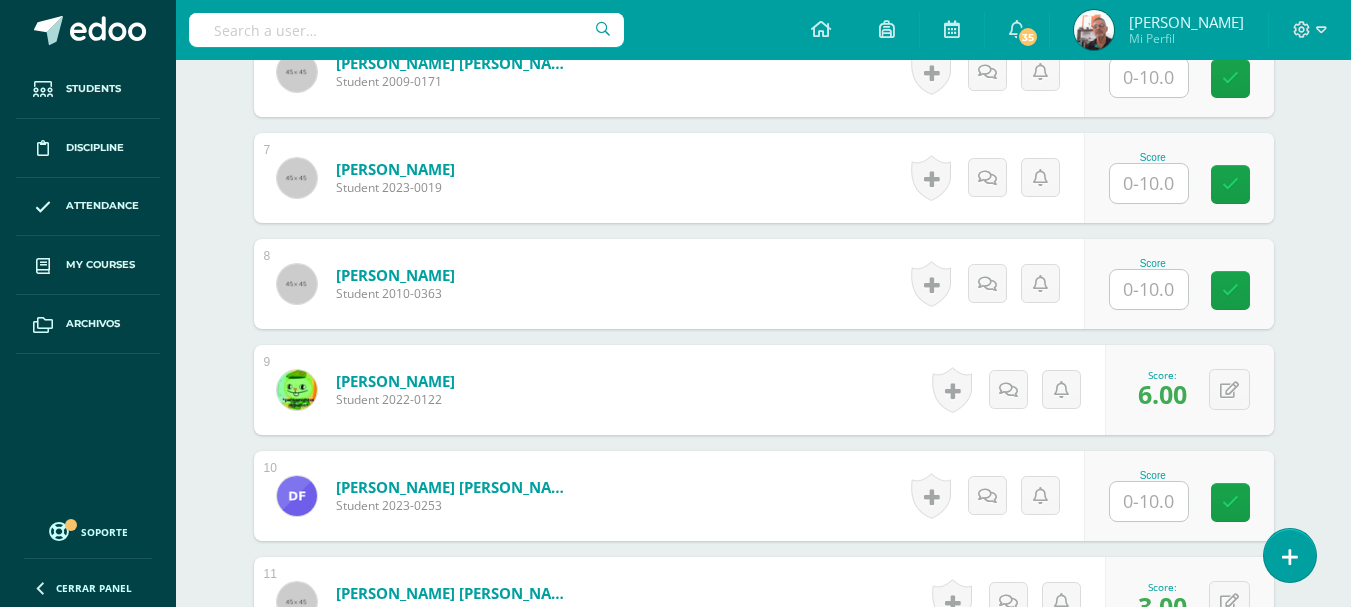 scroll, scrollTop: 1169, scrollLeft: 0, axis: vertical 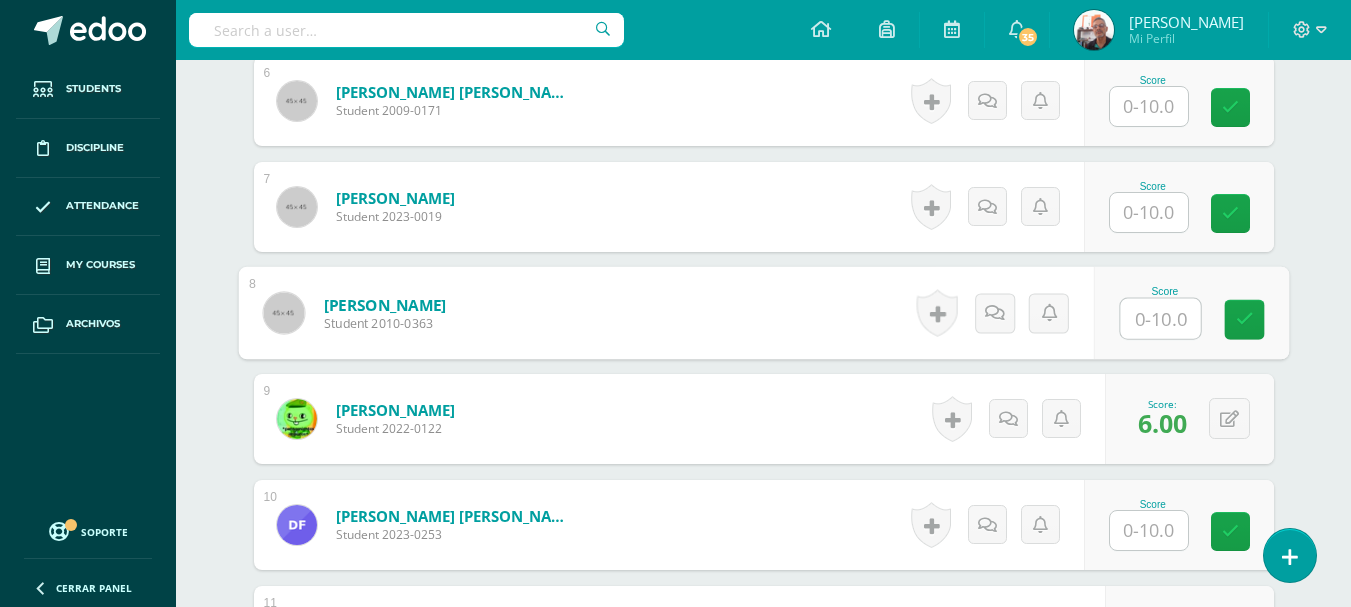click at bounding box center (1160, 319) 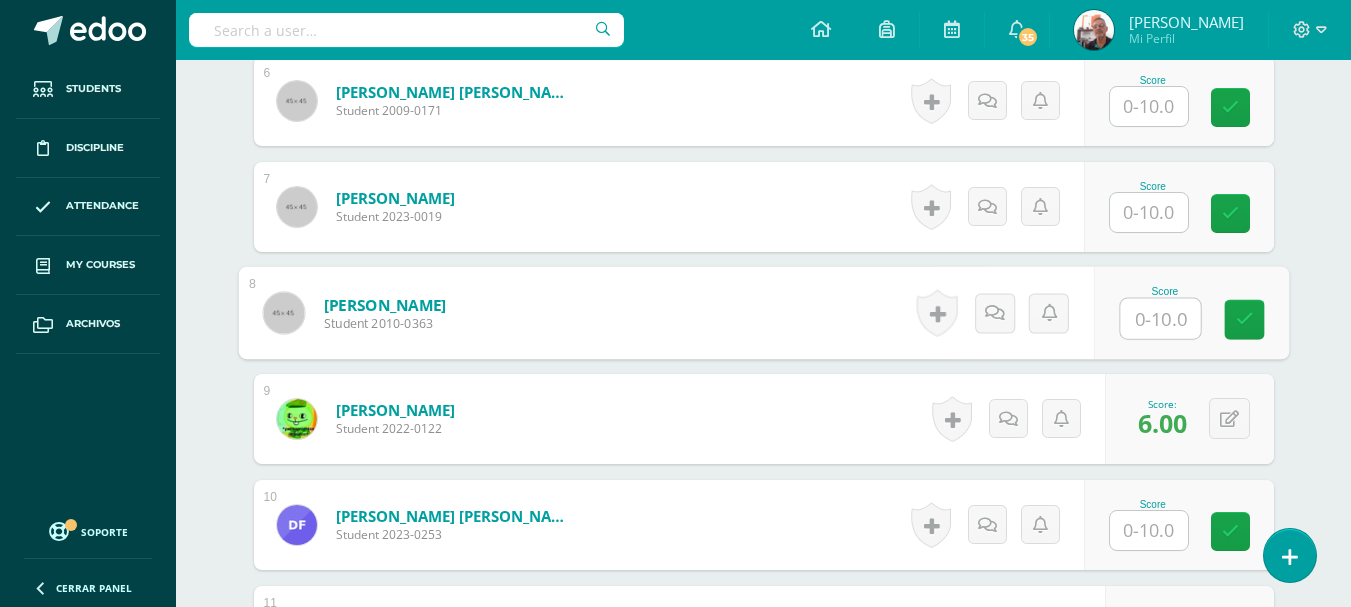 type on "8" 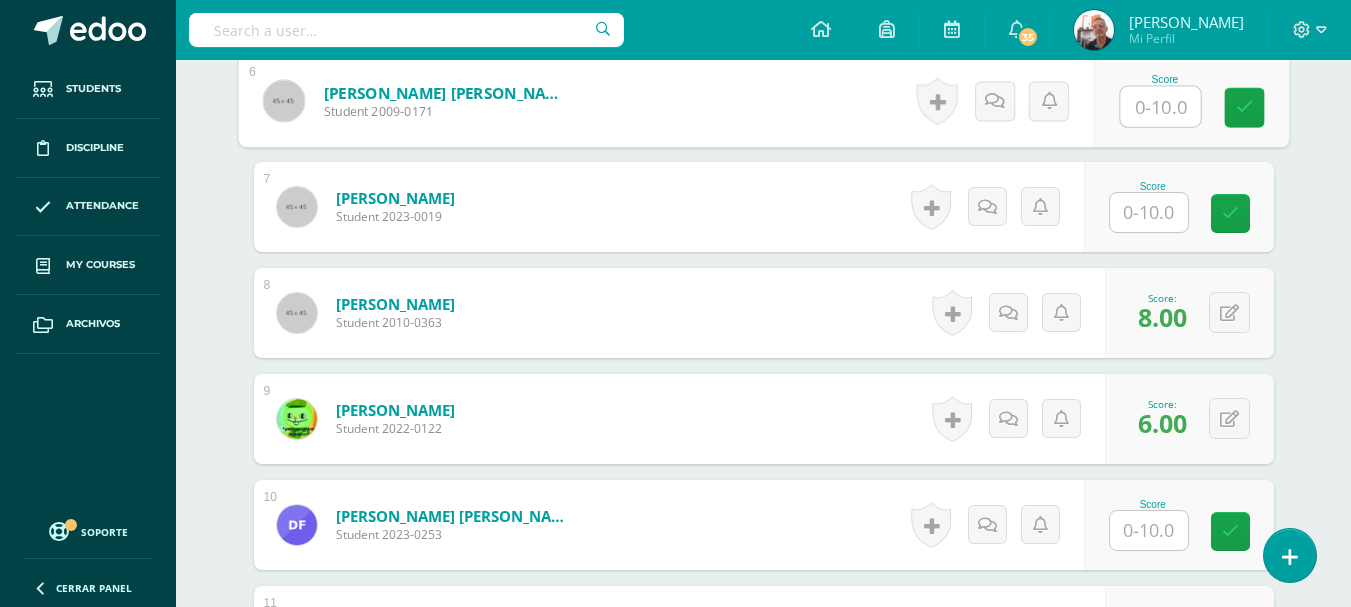 click at bounding box center [1160, 107] 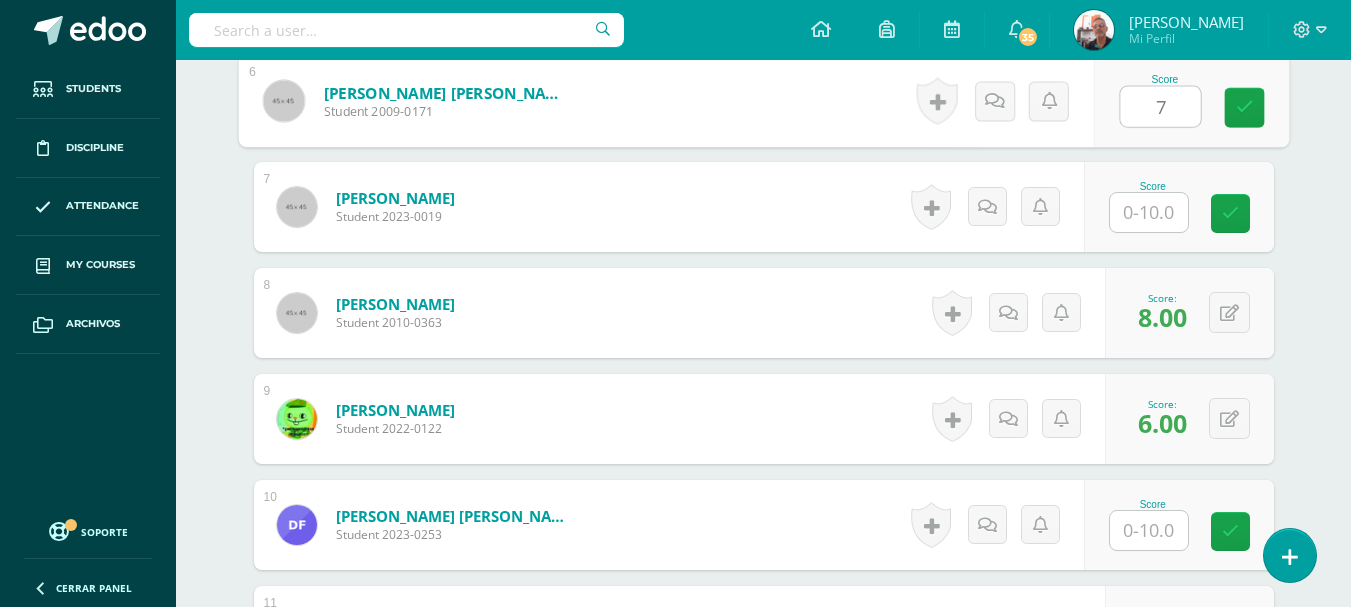 type on "7" 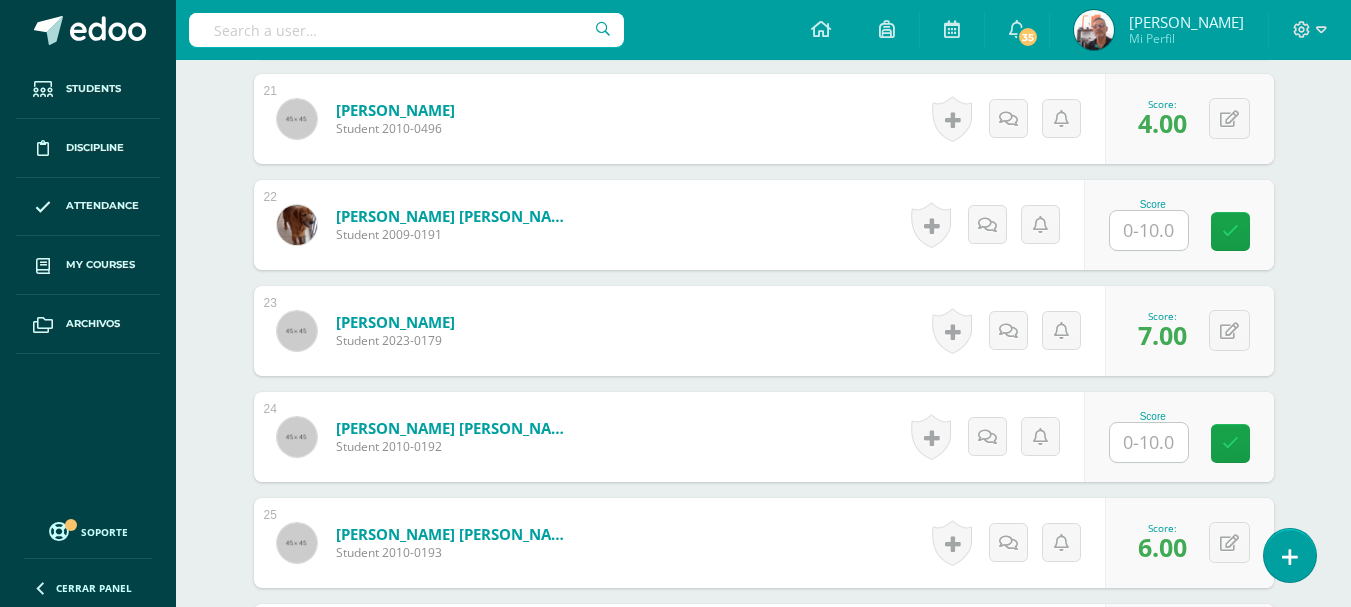 scroll, scrollTop: 2769, scrollLeft: 0, axis: vertical 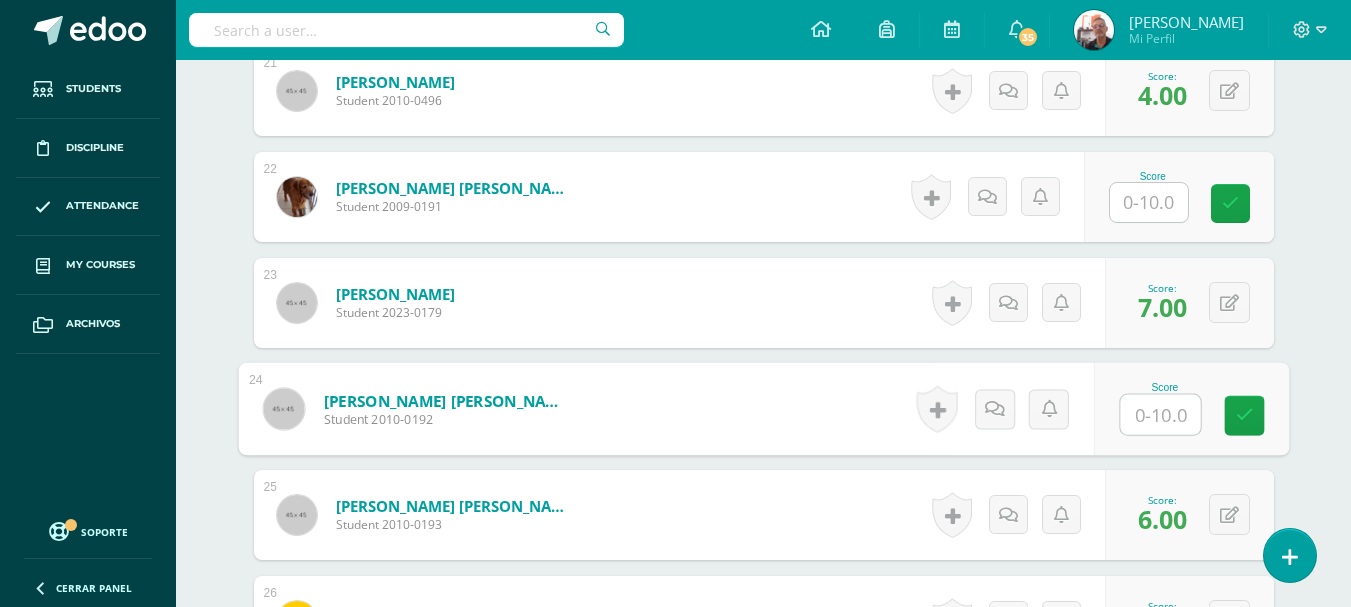 click at bounding box center [1160, 415] 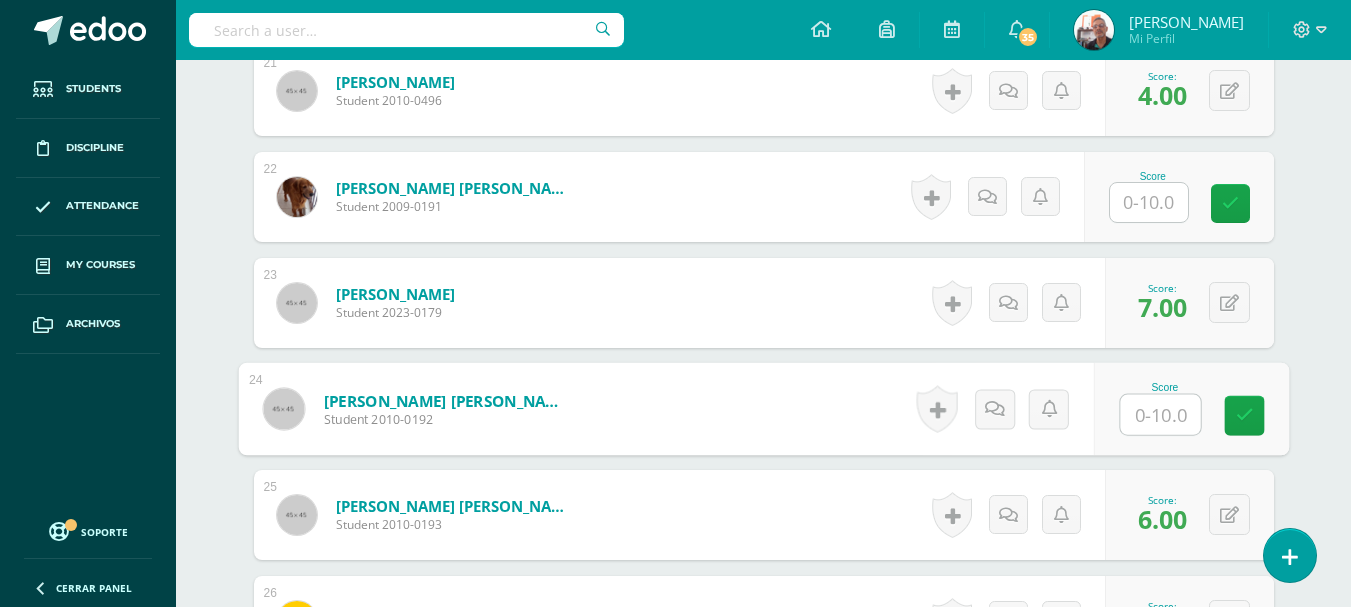 type on "7" 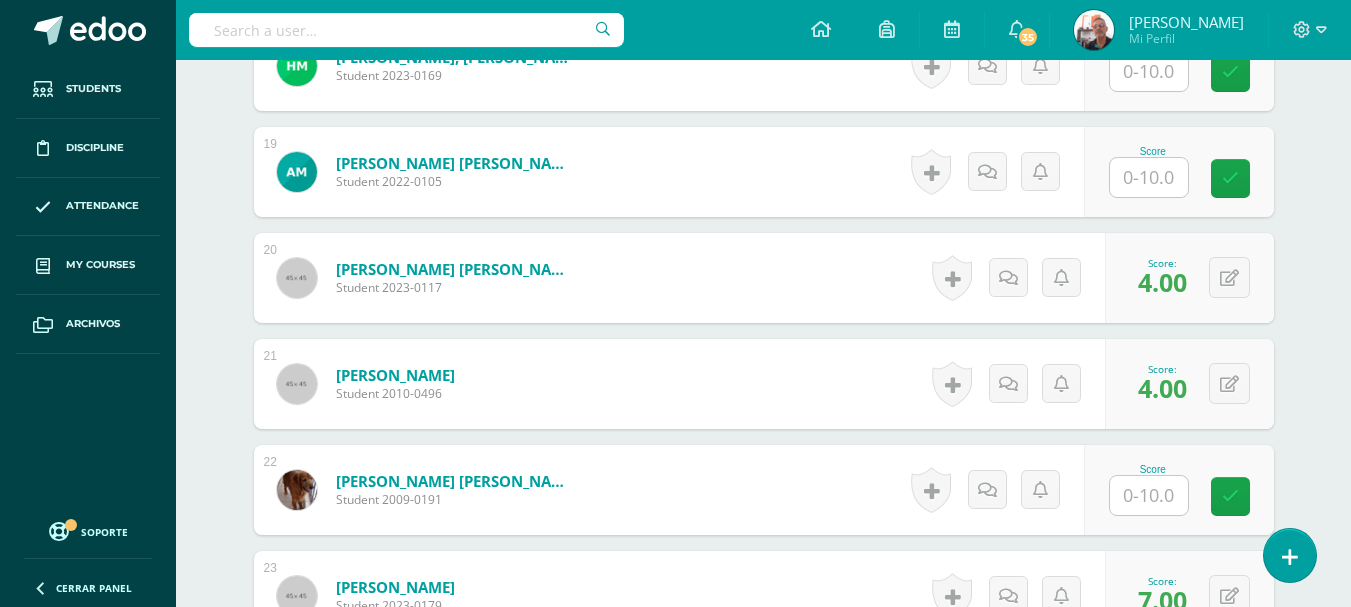 scroll, scrollTop: 2469, scrollLeft: 0, axis: vertical 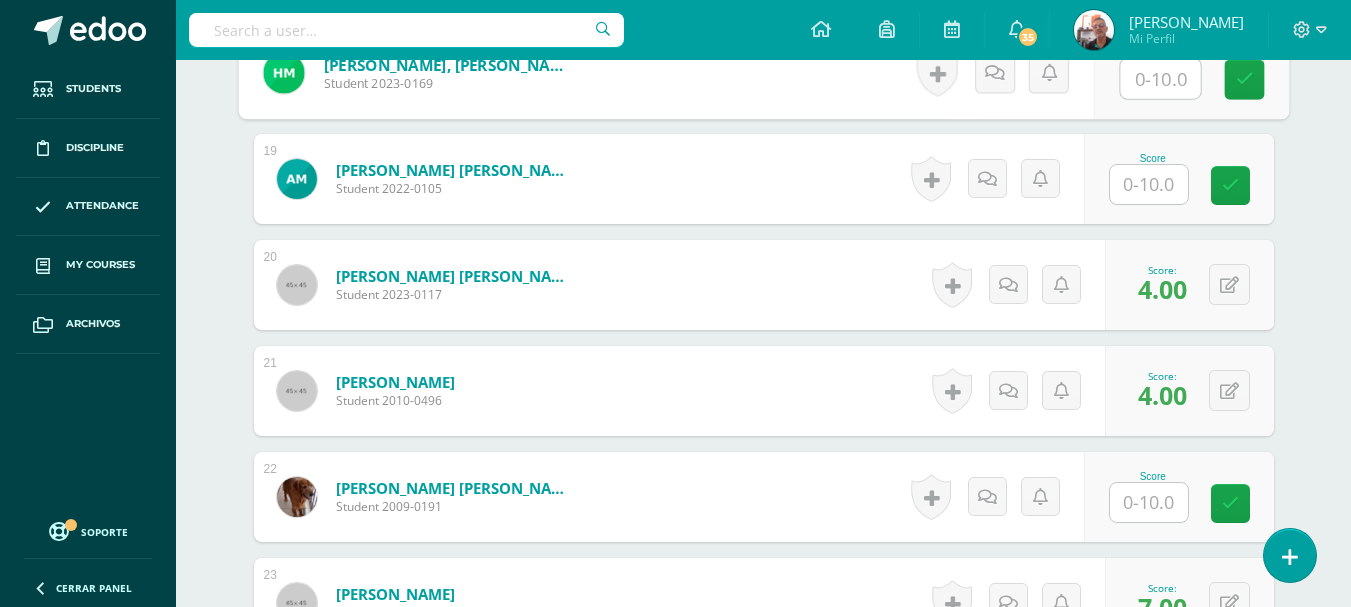 click at bounding box center (1160, 79) 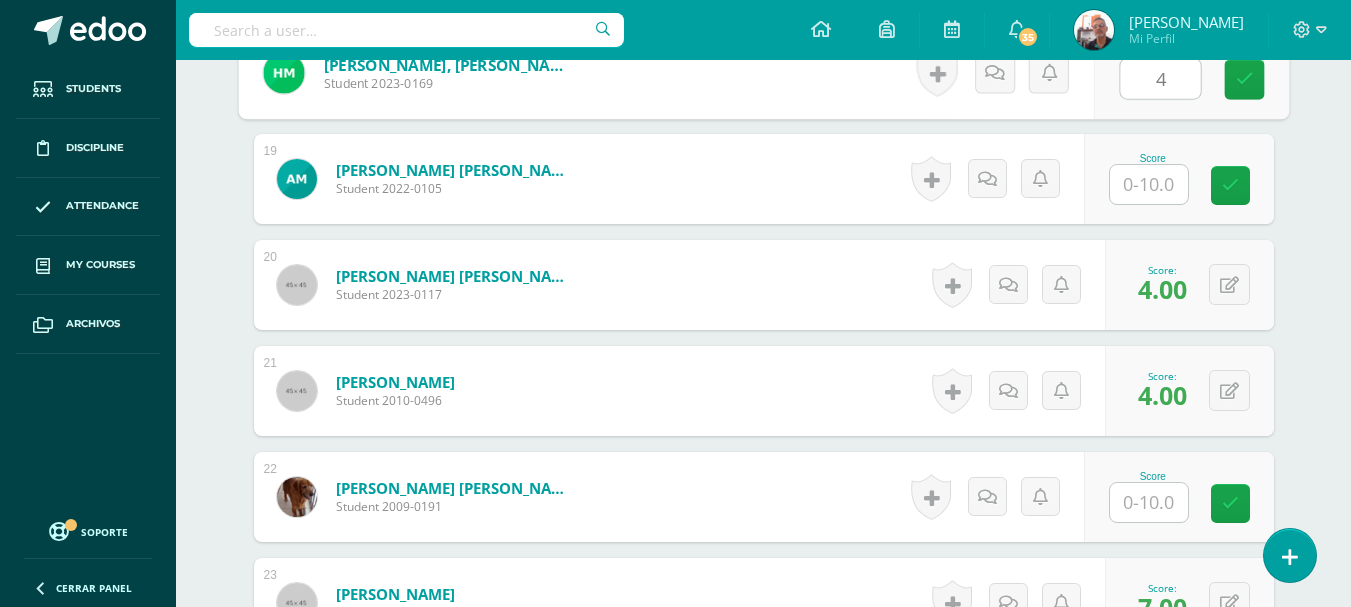 type on "4" 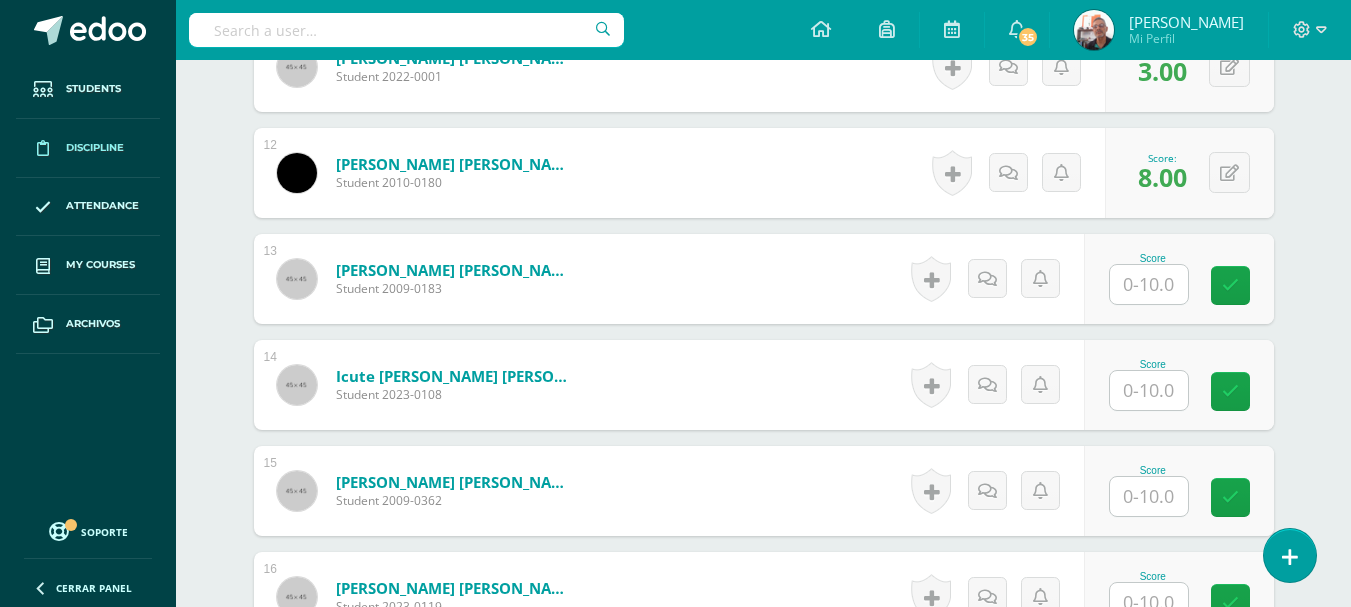 scroll, scrollTop: 1769, scrollLeft: 0, axis: vertical 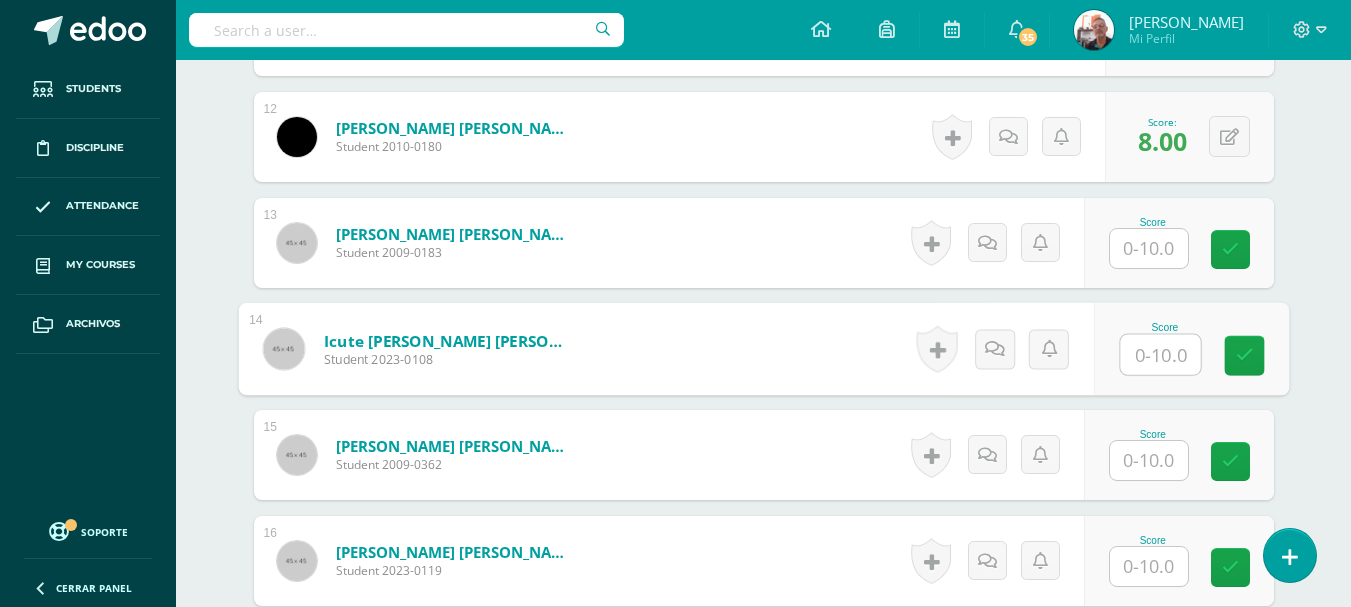 click at bounding box center (1160, 355) 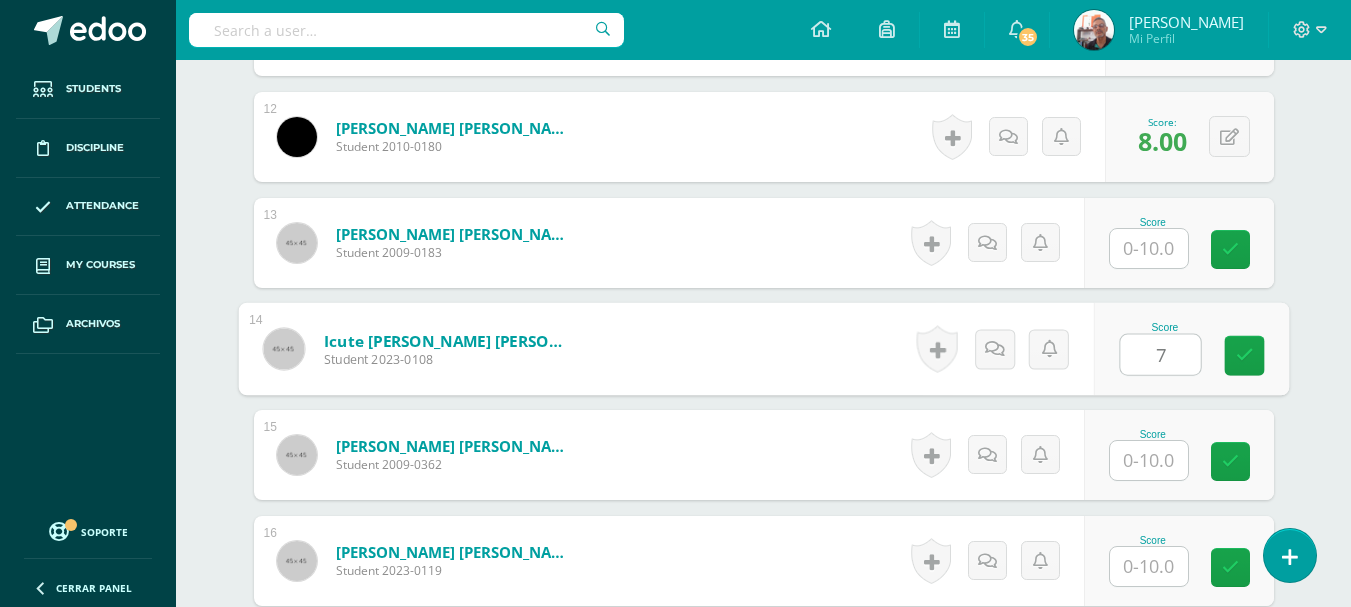 type on "7" 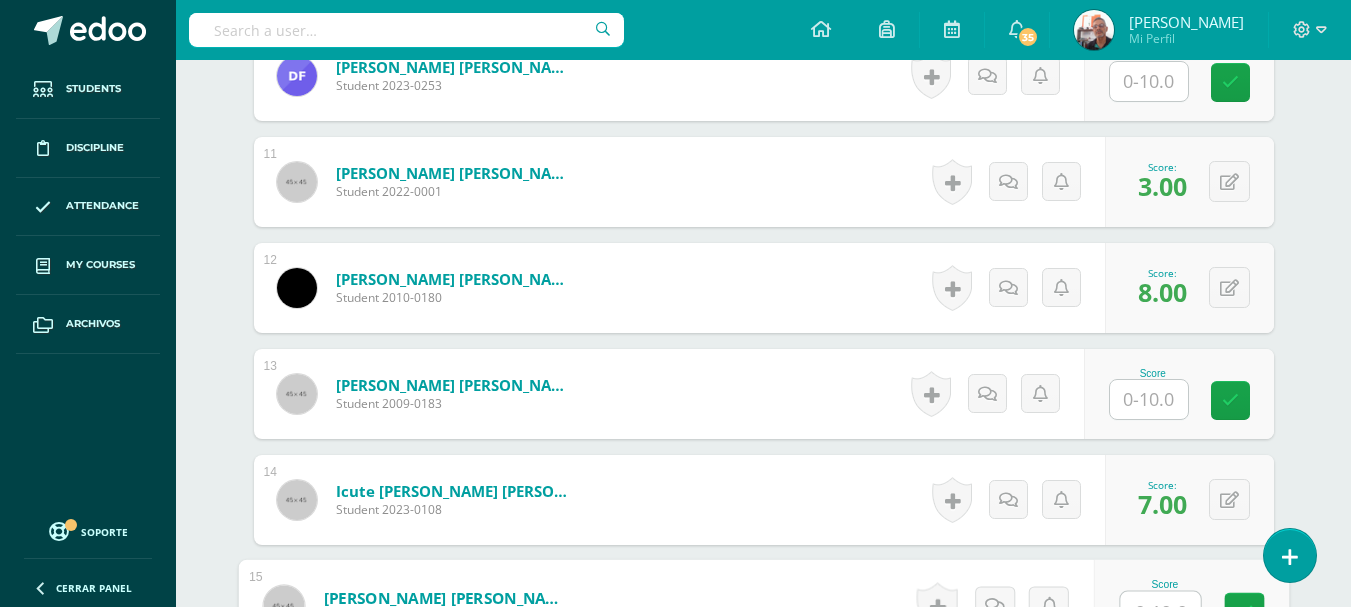 scroll, scrollTop: 1569, scrollLeft: 0, axis: vertical 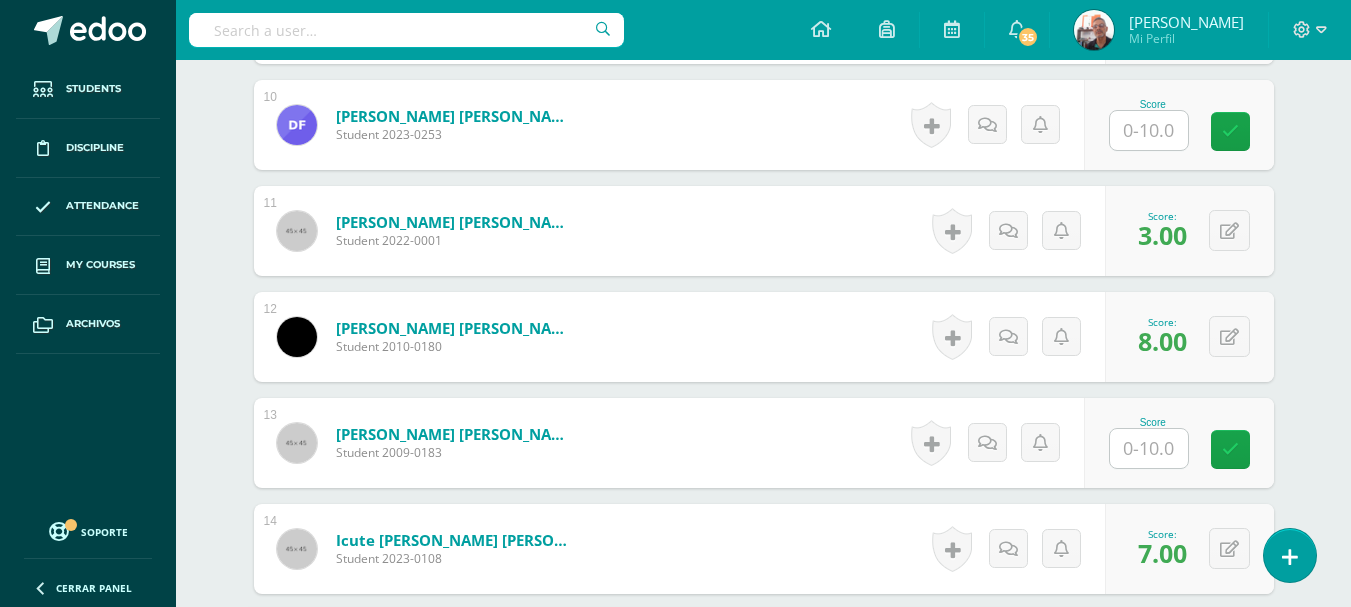 click at bounding box center [1149, 448] 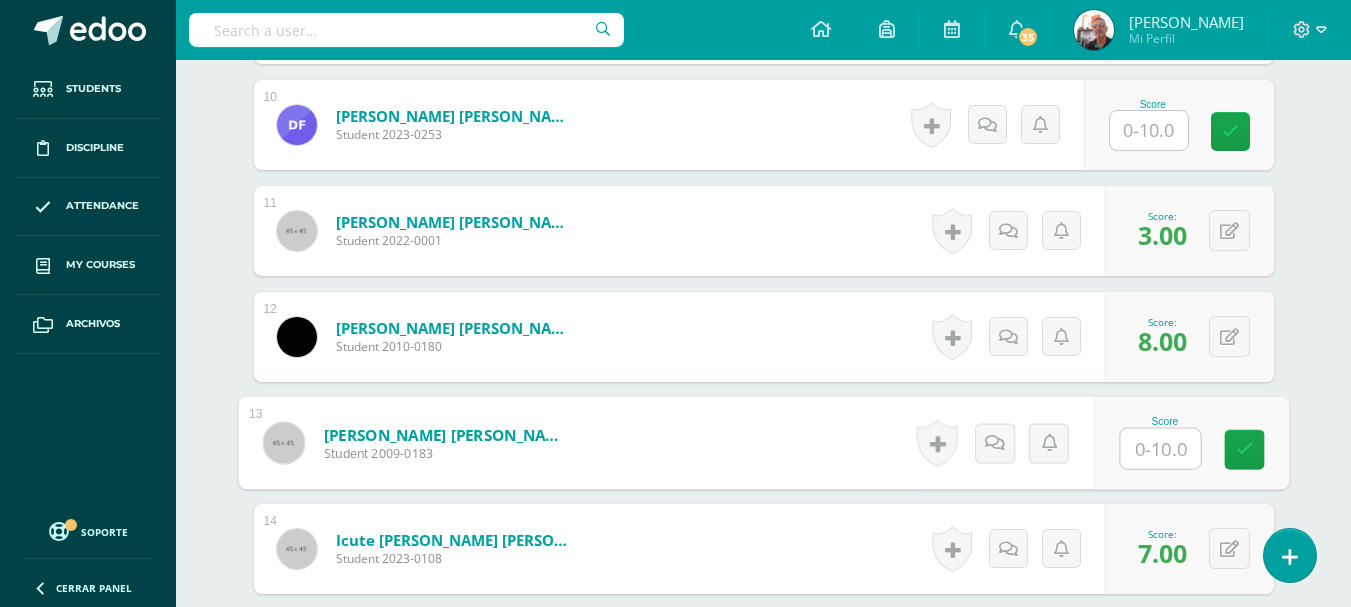 type on "7" 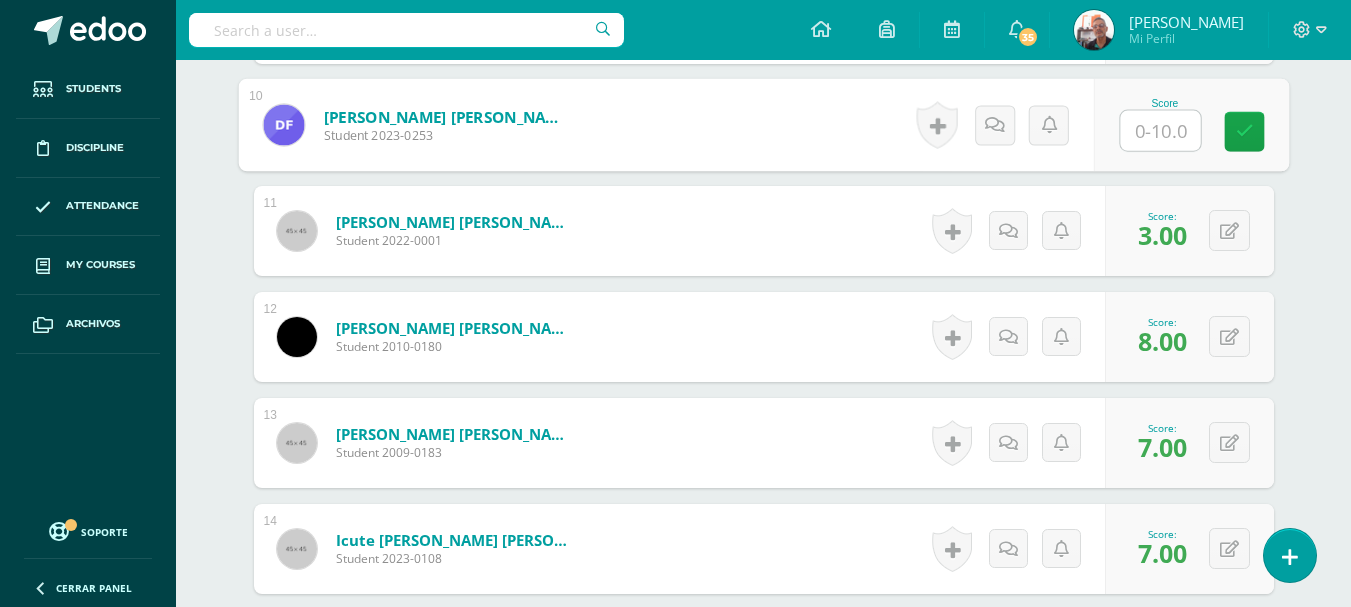 click at bounding box center [1160, 131] 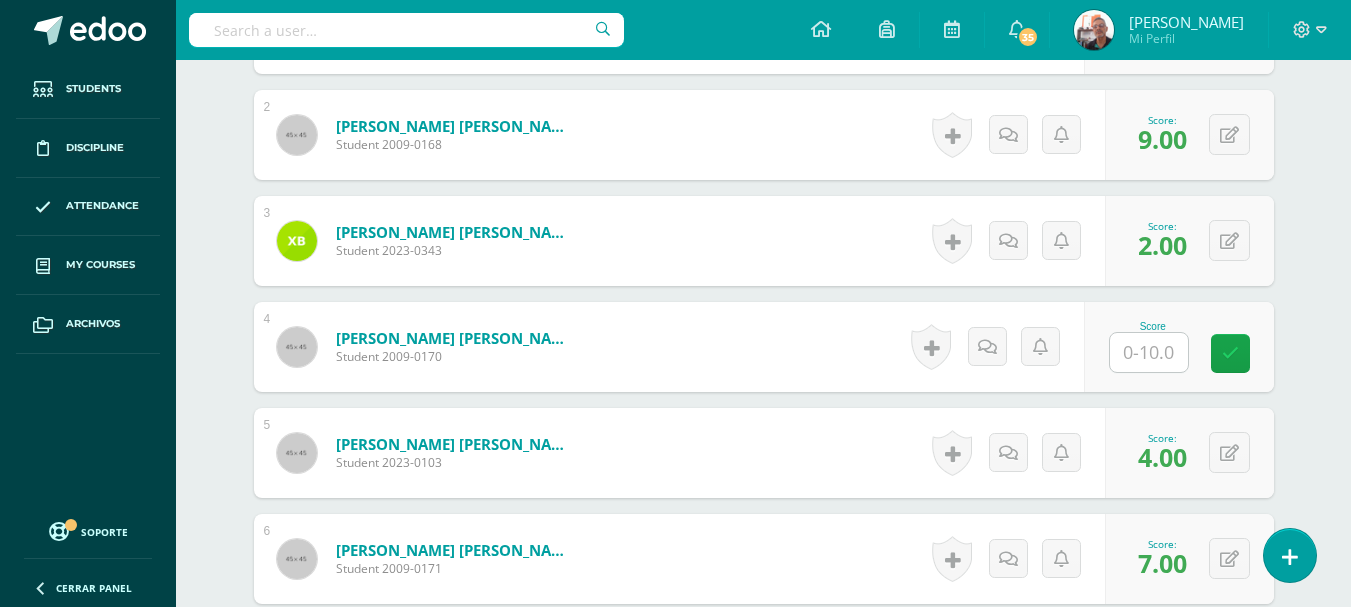 scroll, scrollTop: 469, scrollLeft: 0, axis: vertical 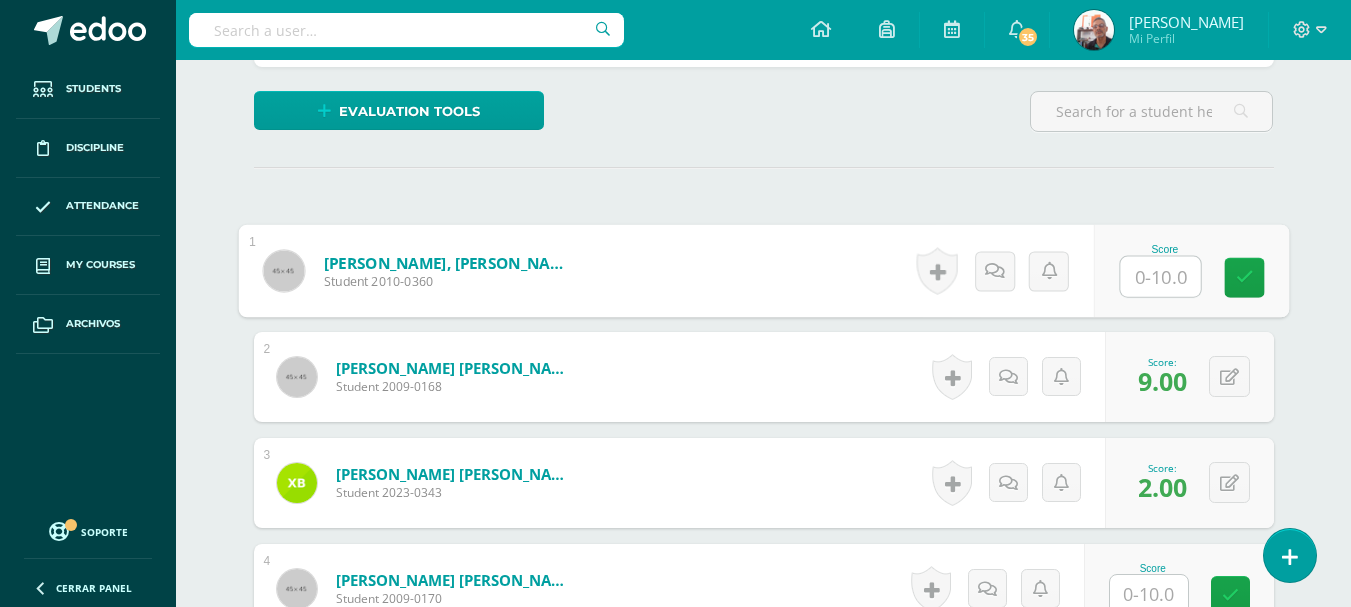 click at bounding box center (1160, 277) 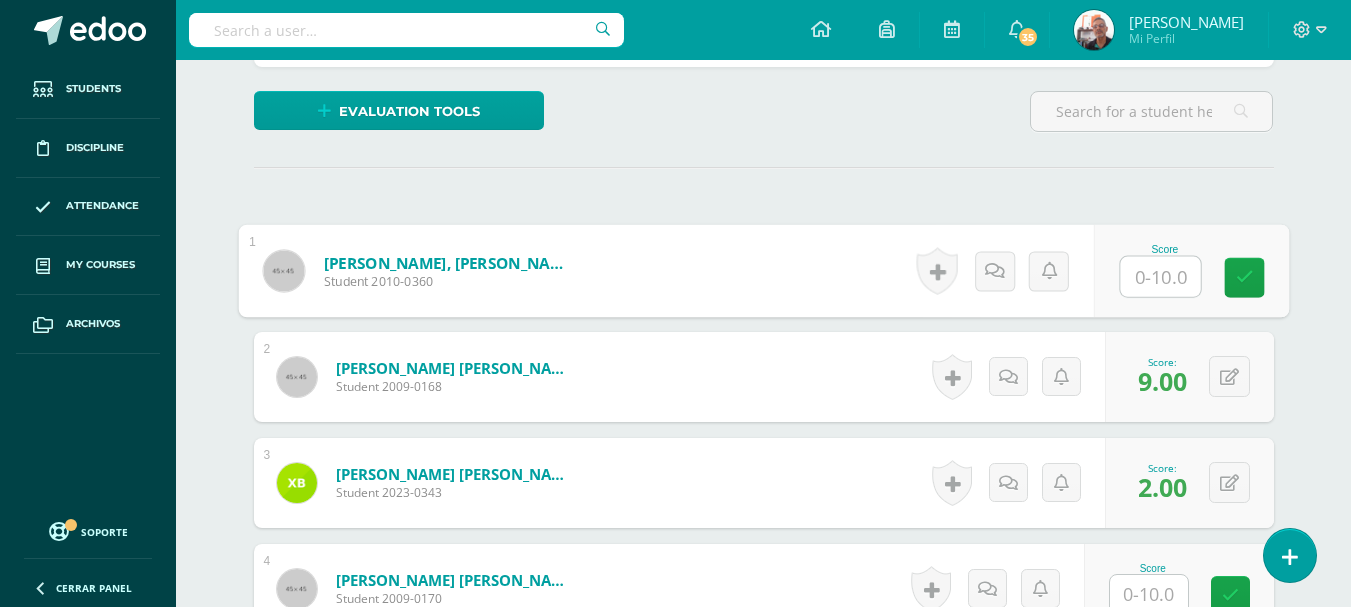 type on "6" 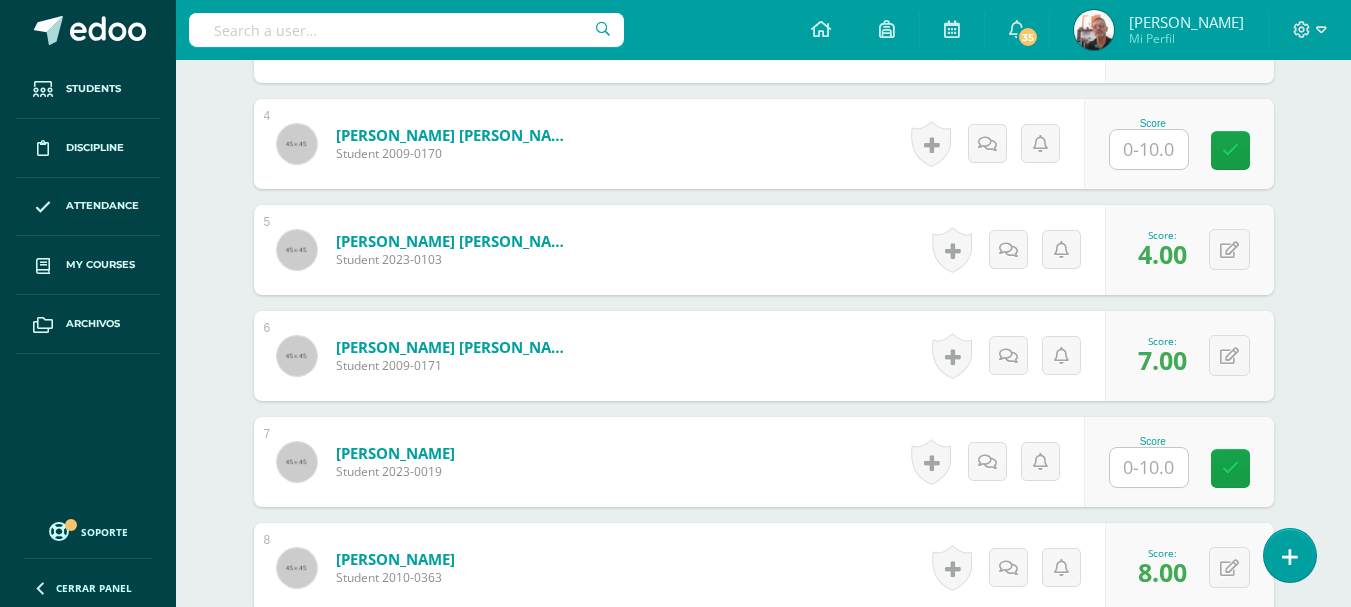 scroll, scrollTop: 1069, scrollLeft: 0, axis: vertical 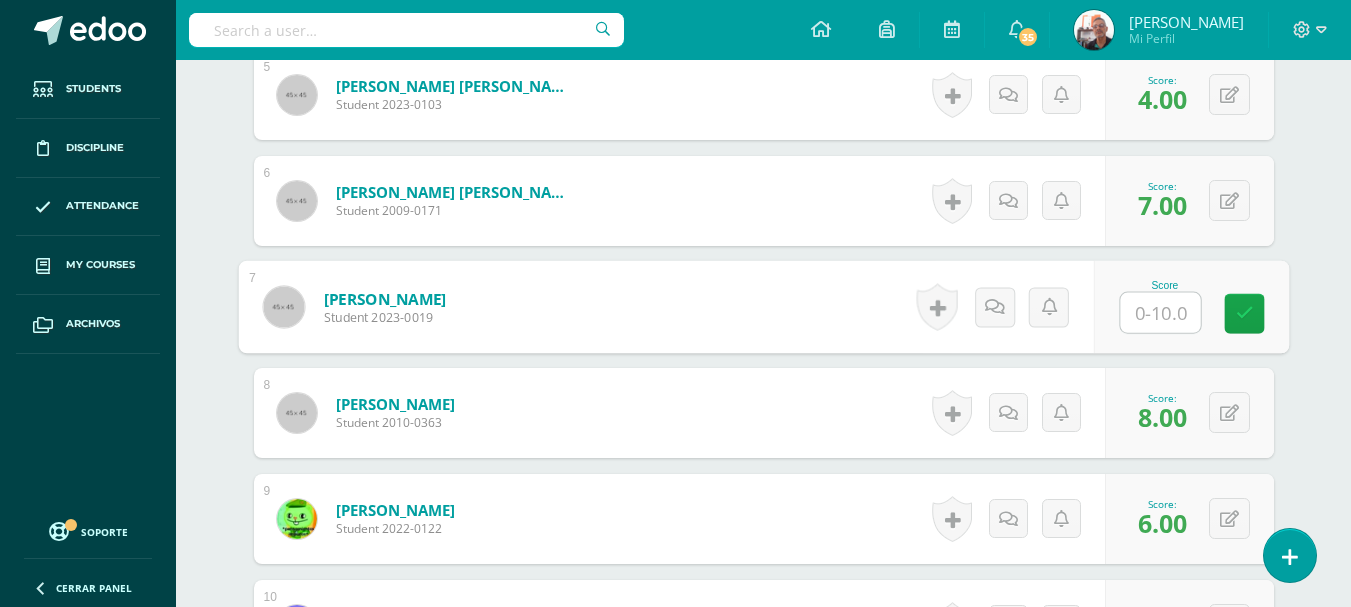 click at bounding box center (1160, 313) 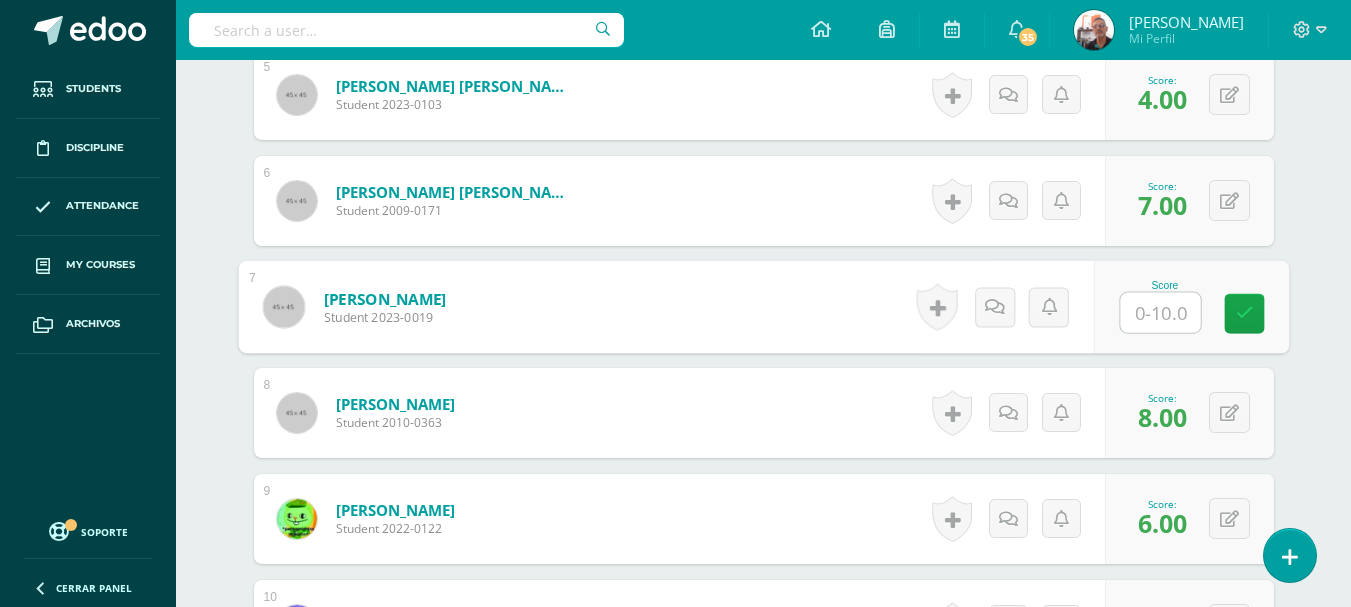 type on "4" 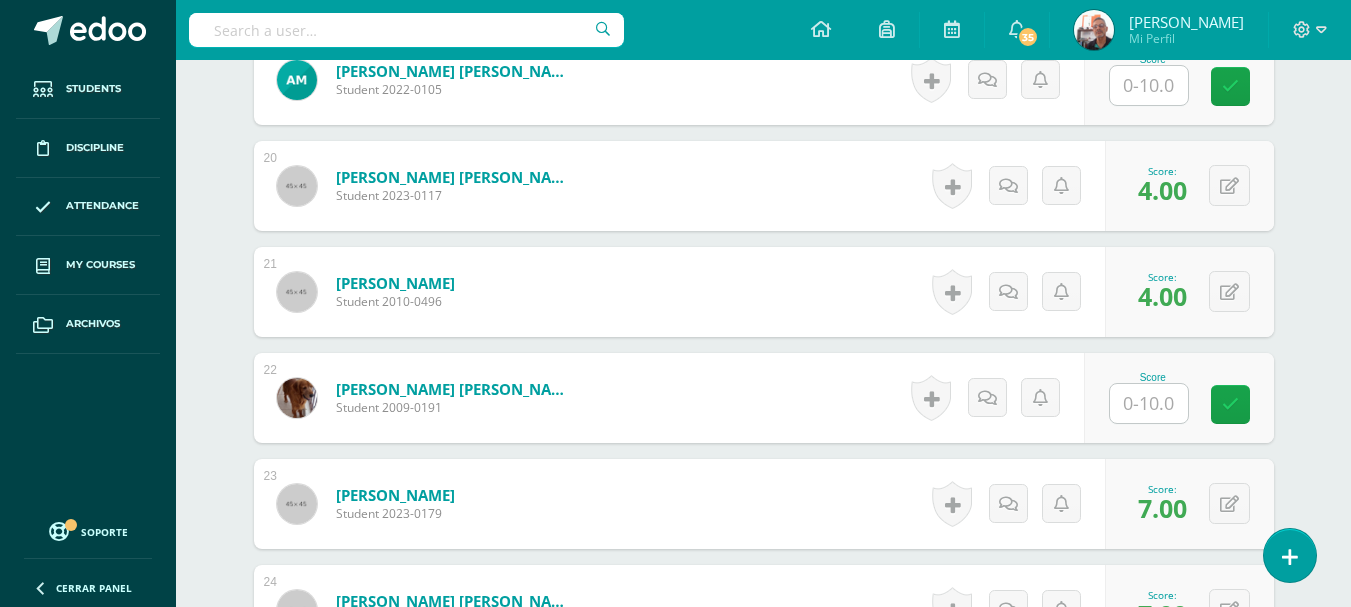 scroll, scrollTop: 2569, scrollLeft: 0, axis: vertical 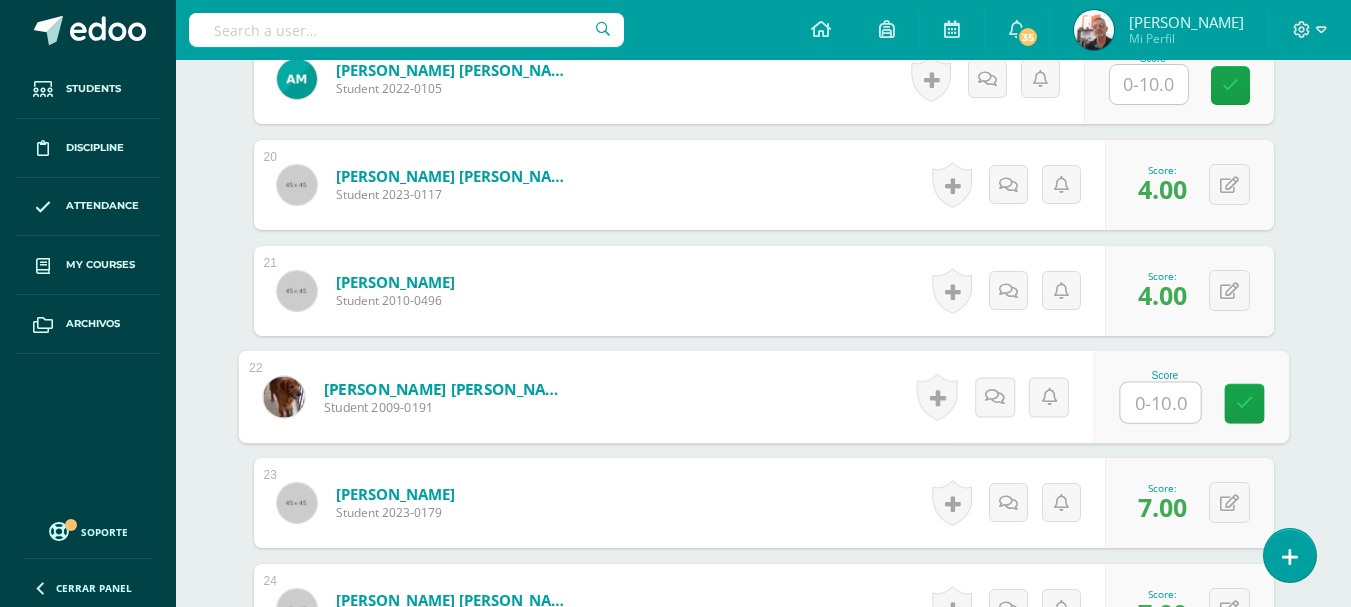 click at bounding box center (1160, 403) 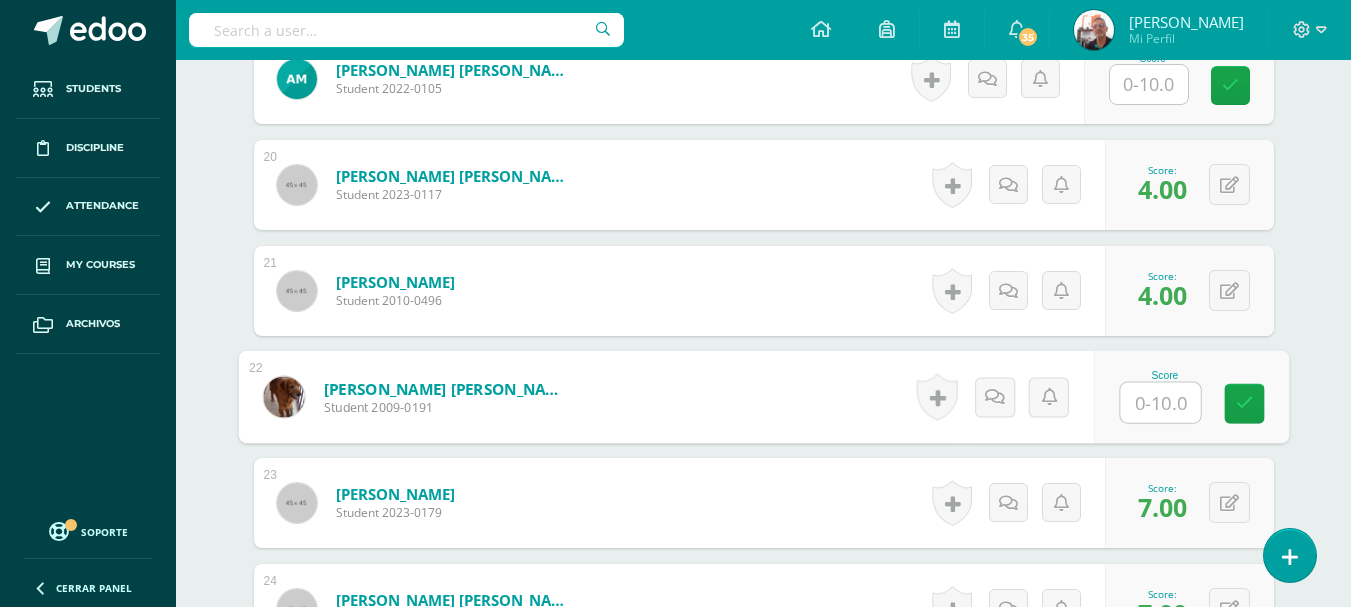 type on "9" 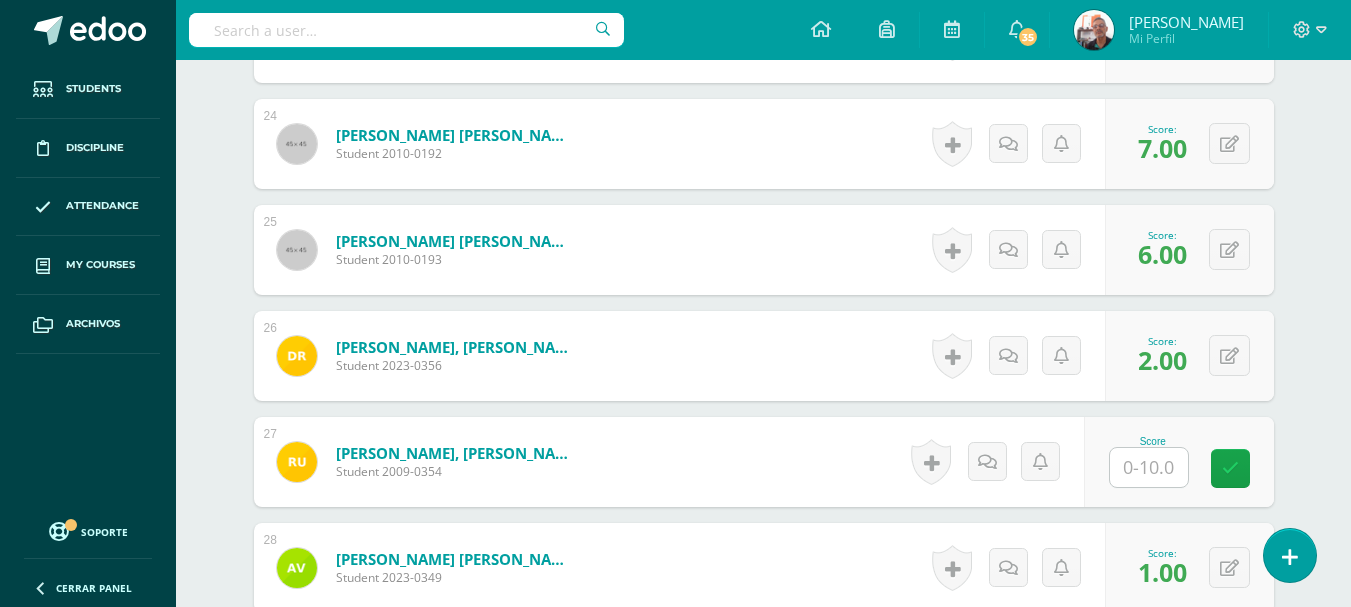 scroll, scrollTop: 3269, scrollLeft: 0, axis: vertical 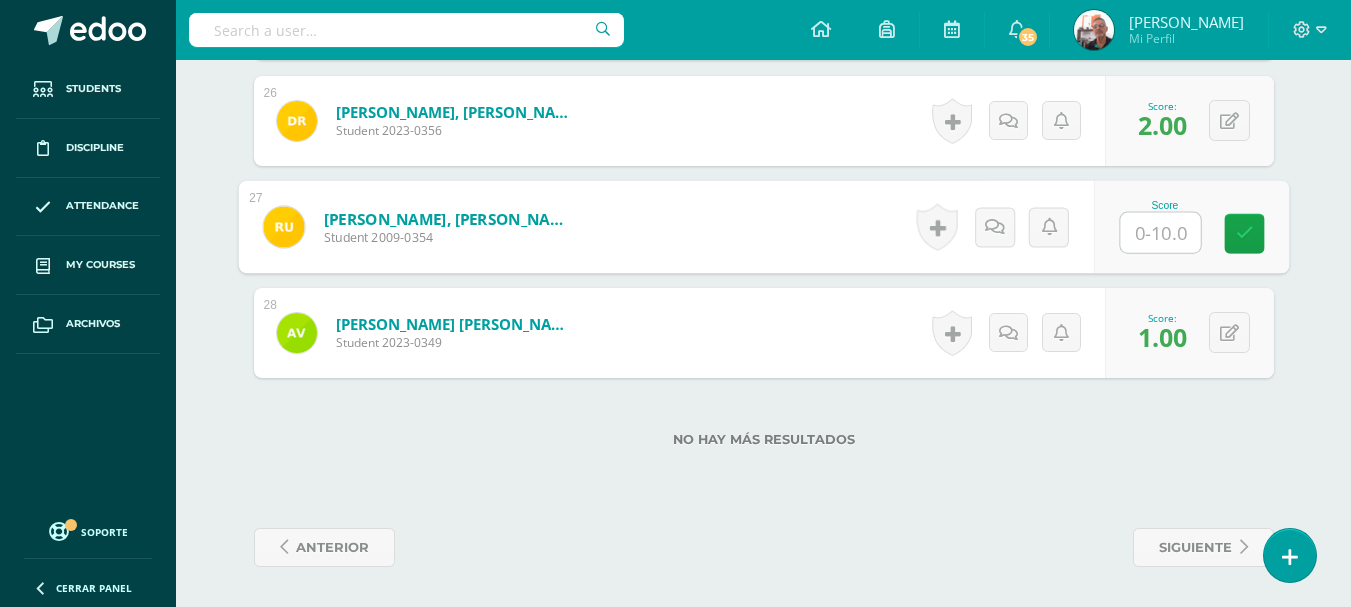 click at bounding box center [1160, 233] 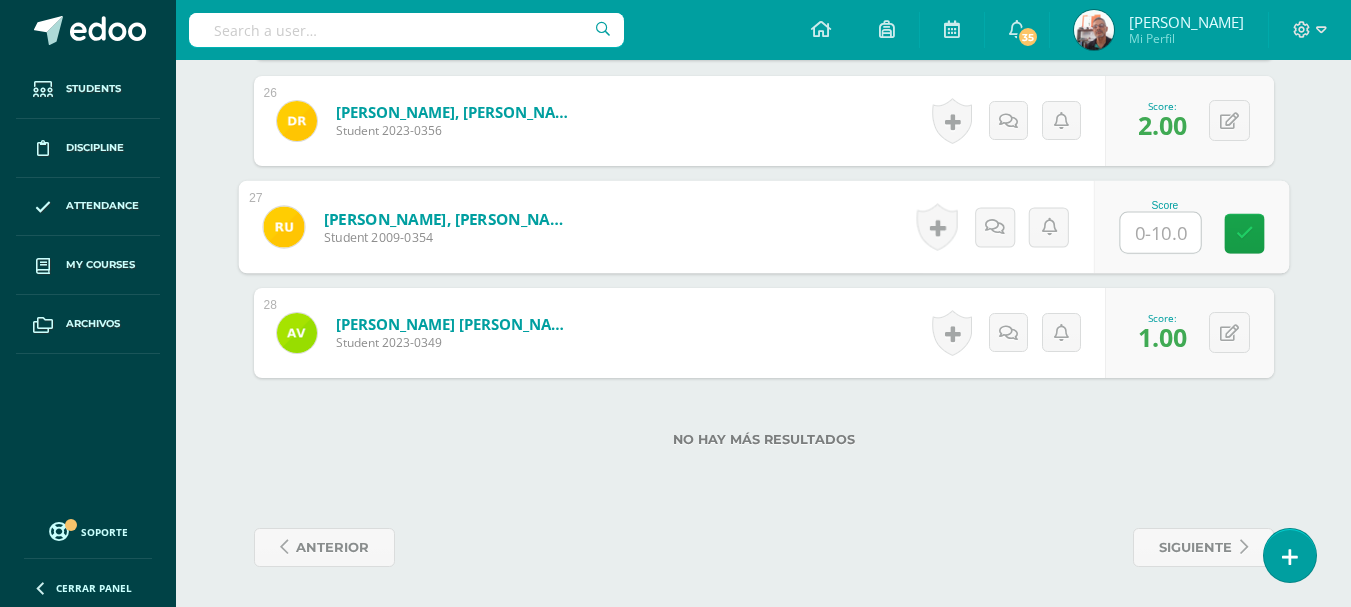 type on "9" 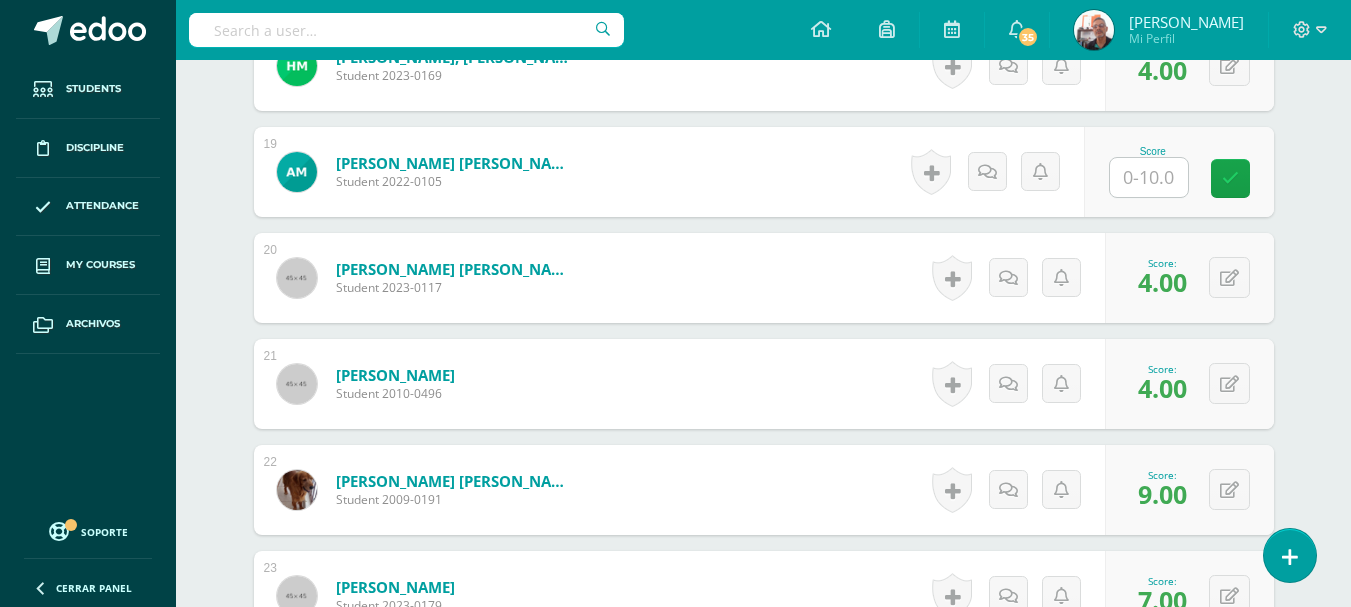 scroll, scrollTop: 2469, scrollLeft: 0, axis: vertical 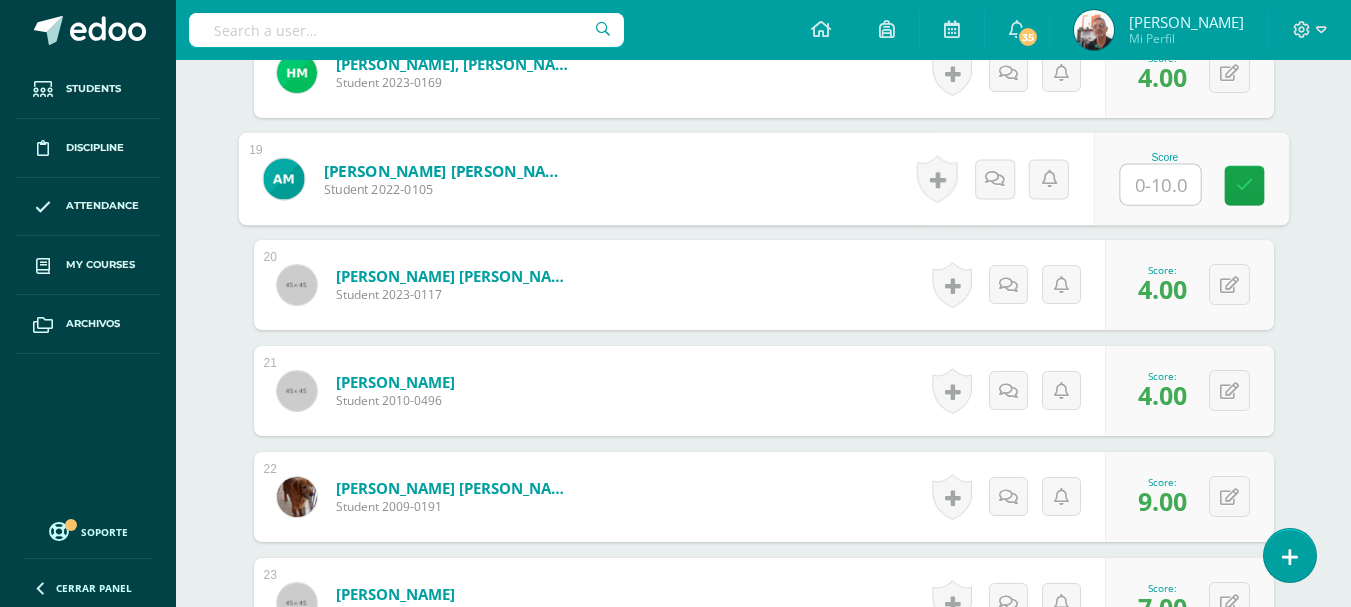 click at bounding box center [1160, 185] 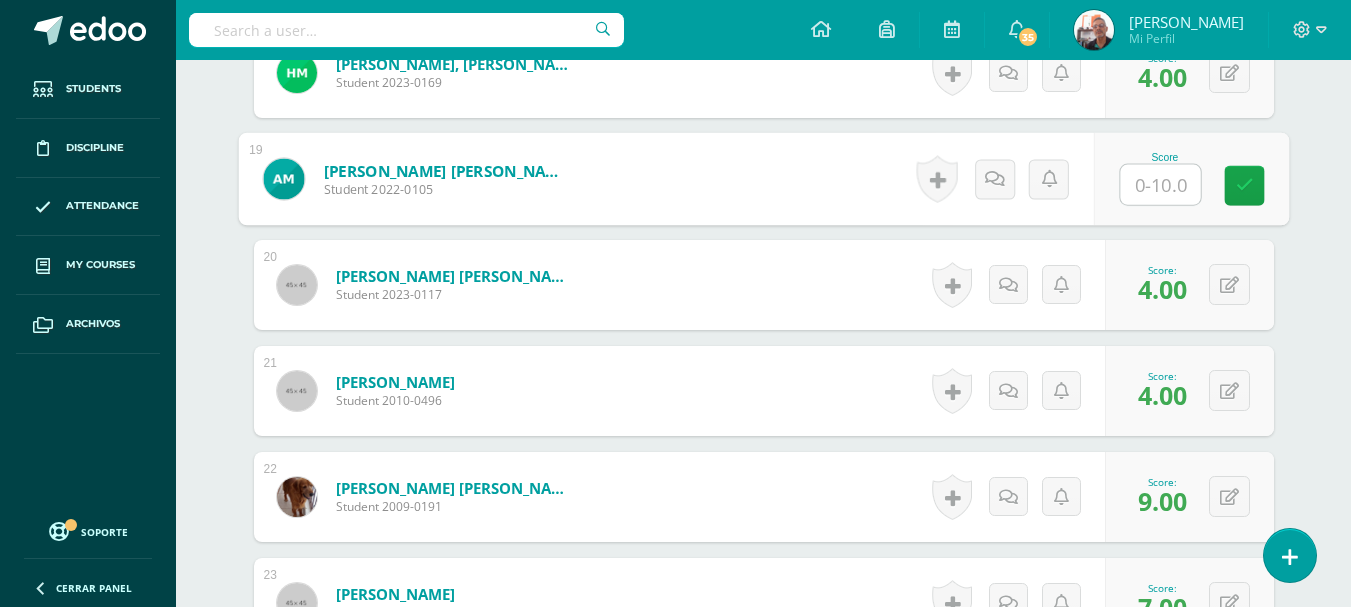 type on "8" 